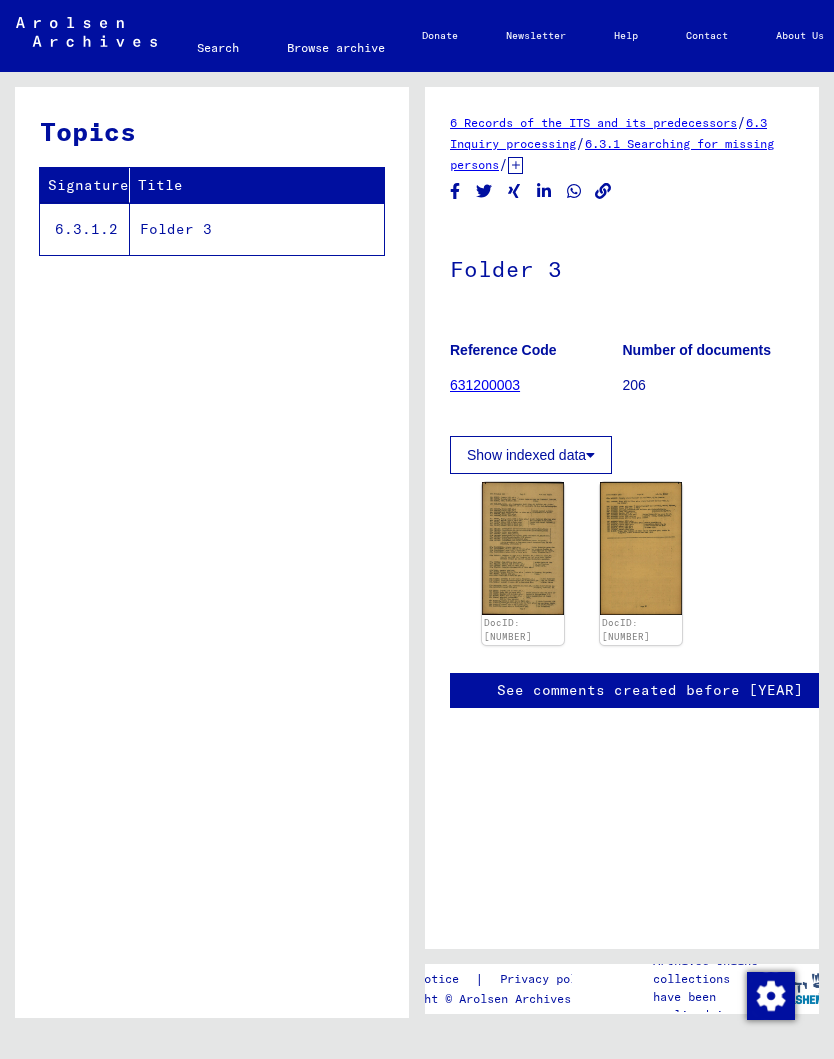 scroll, scrollTop: 0, scrollLeft: 0, axis: both 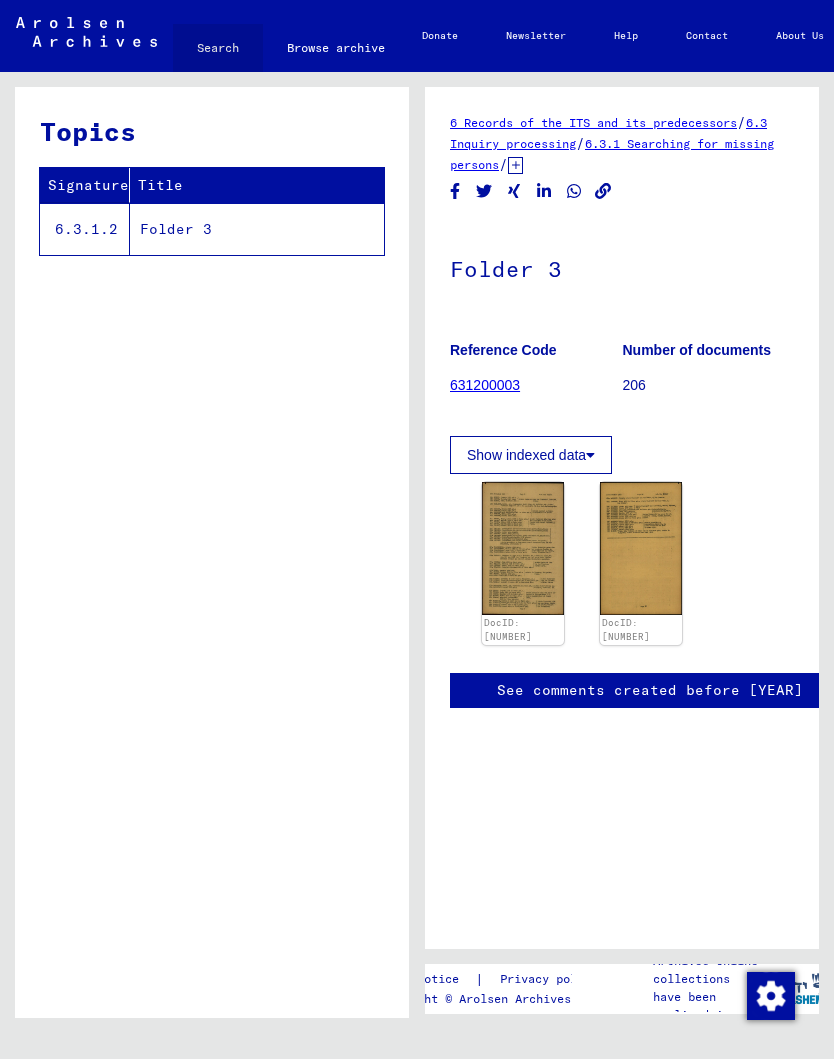 click on "Search" 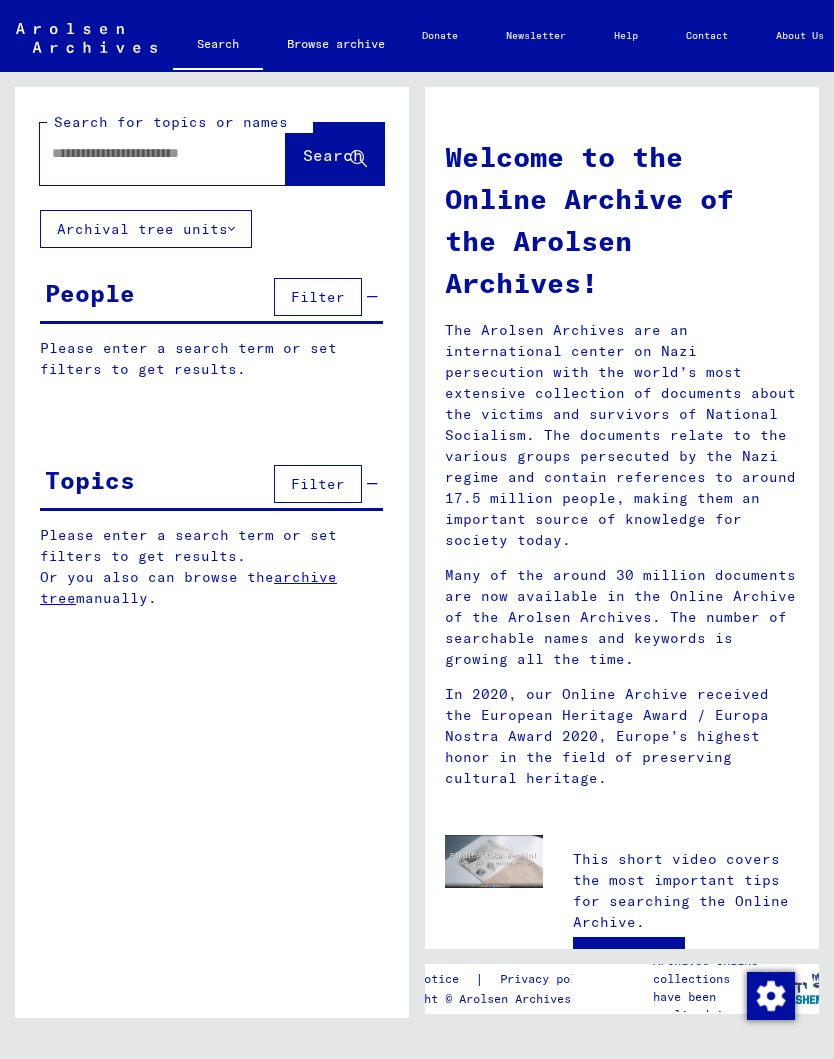click at bounding box center (139, 153) 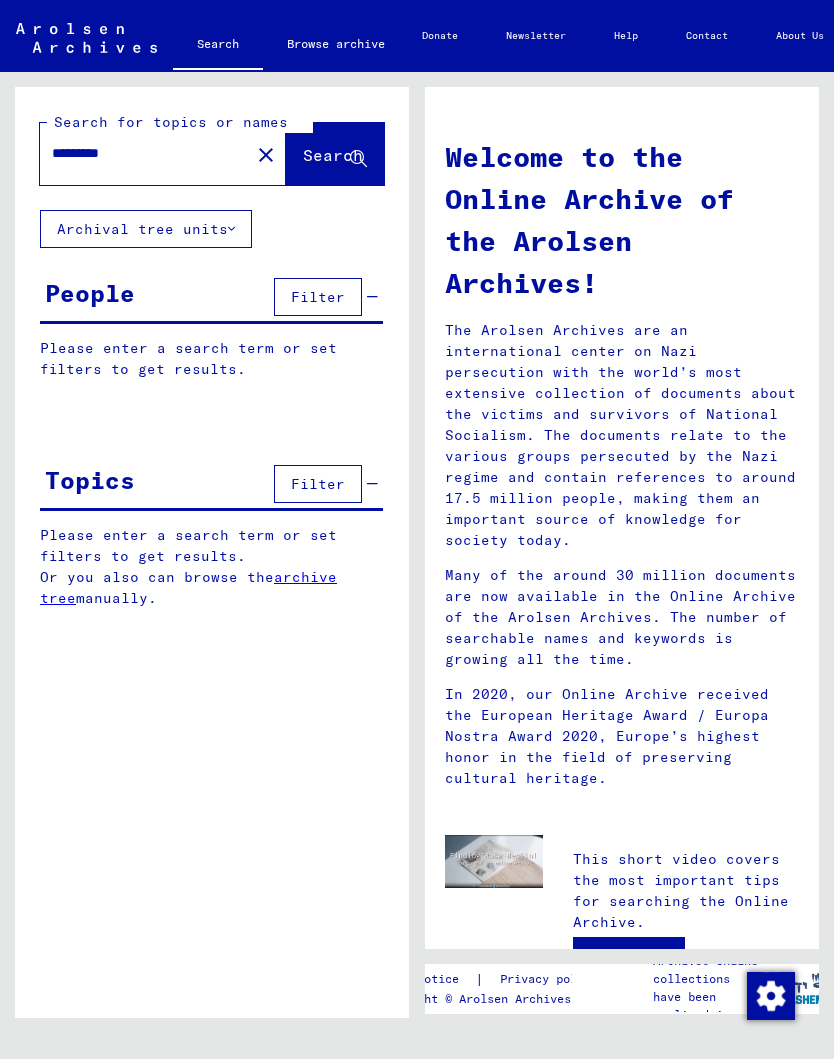 type on "*********" 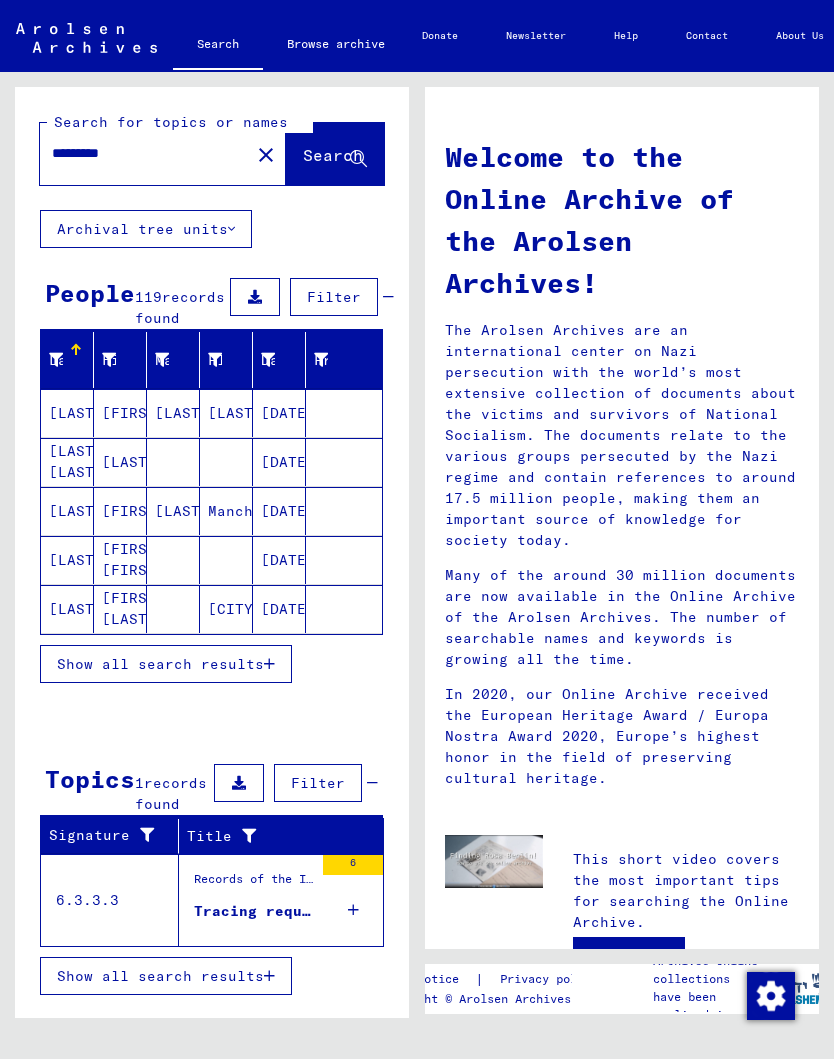 click on "Show all search results" at bounding box center (160, 664) 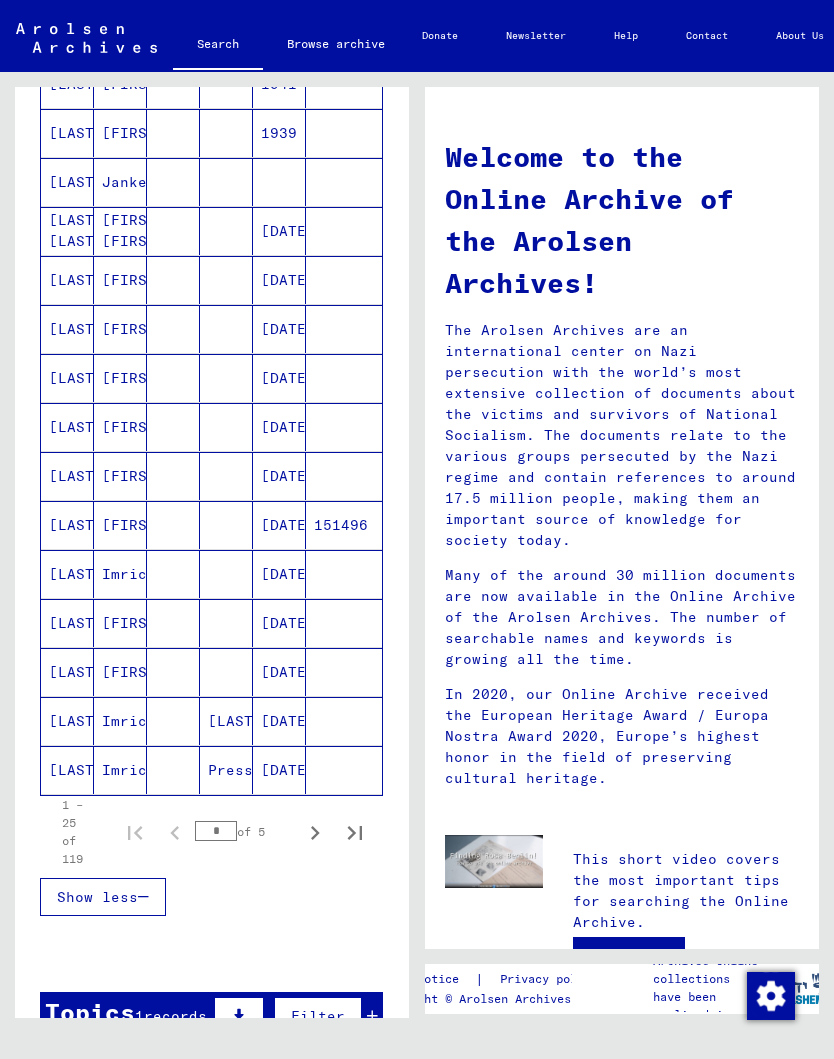 scroll, scrollTop: 820, scrollLeft: 0, axis: vertical 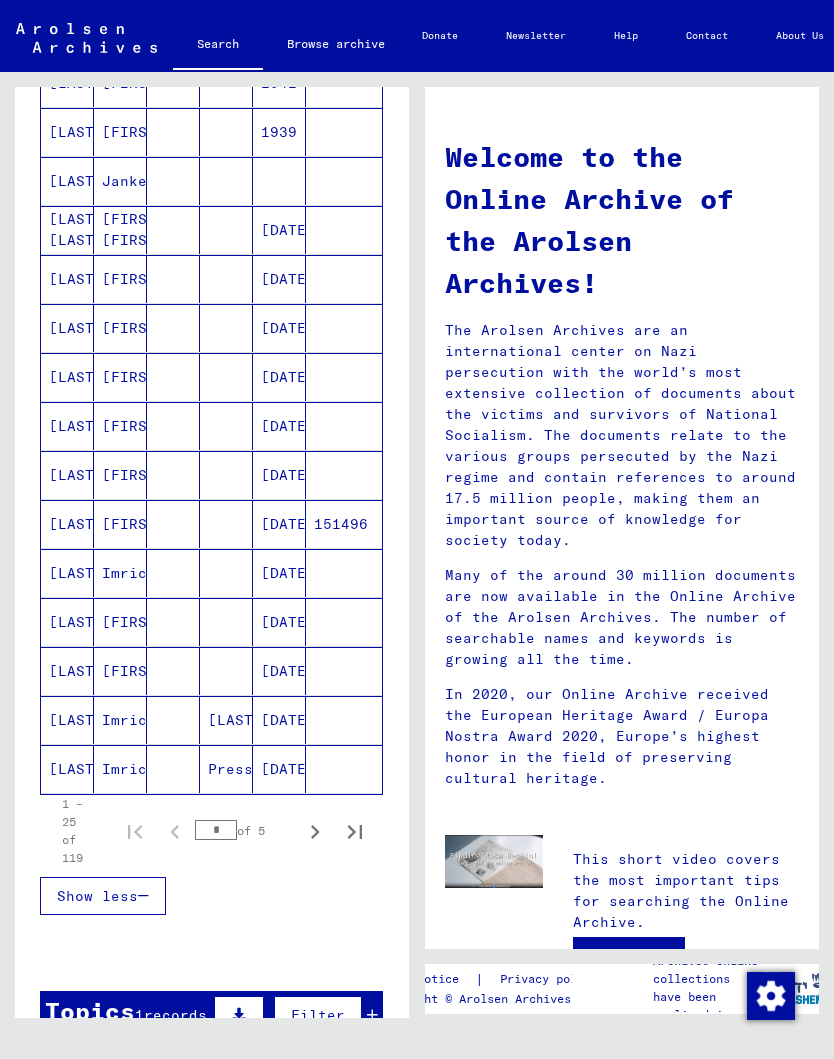 click 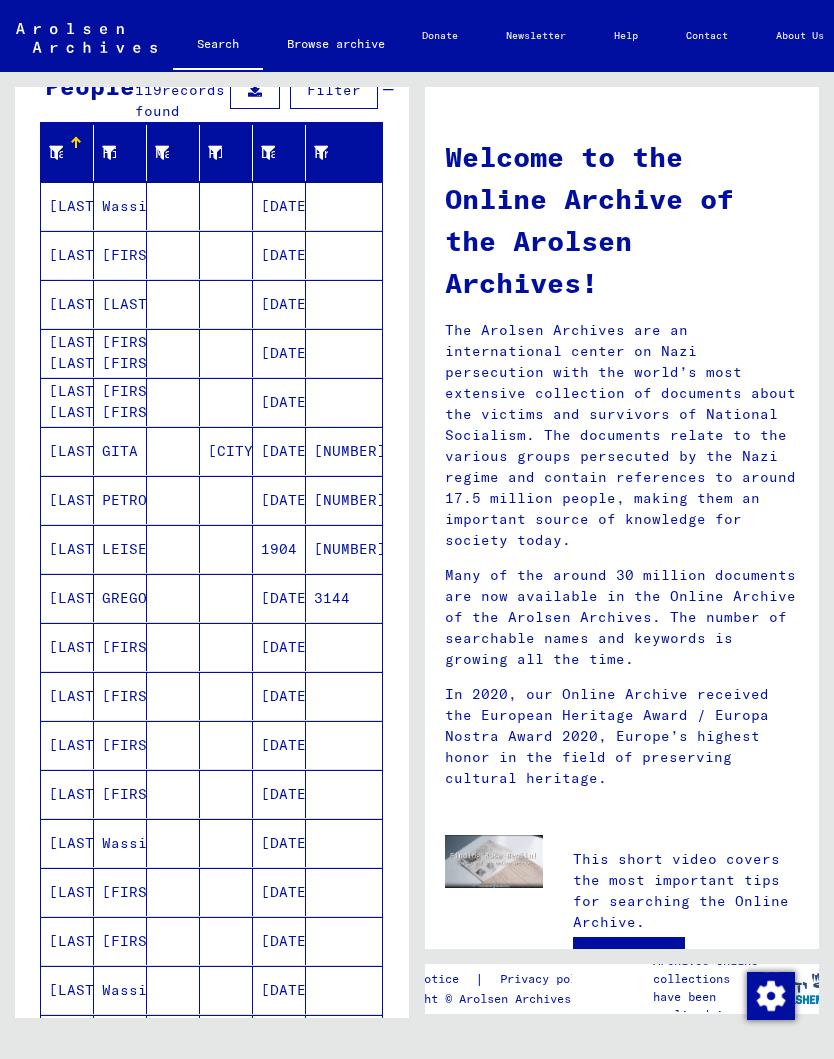 scroll, scrollTop: 206, scrollLeft: 0, axis: vertical 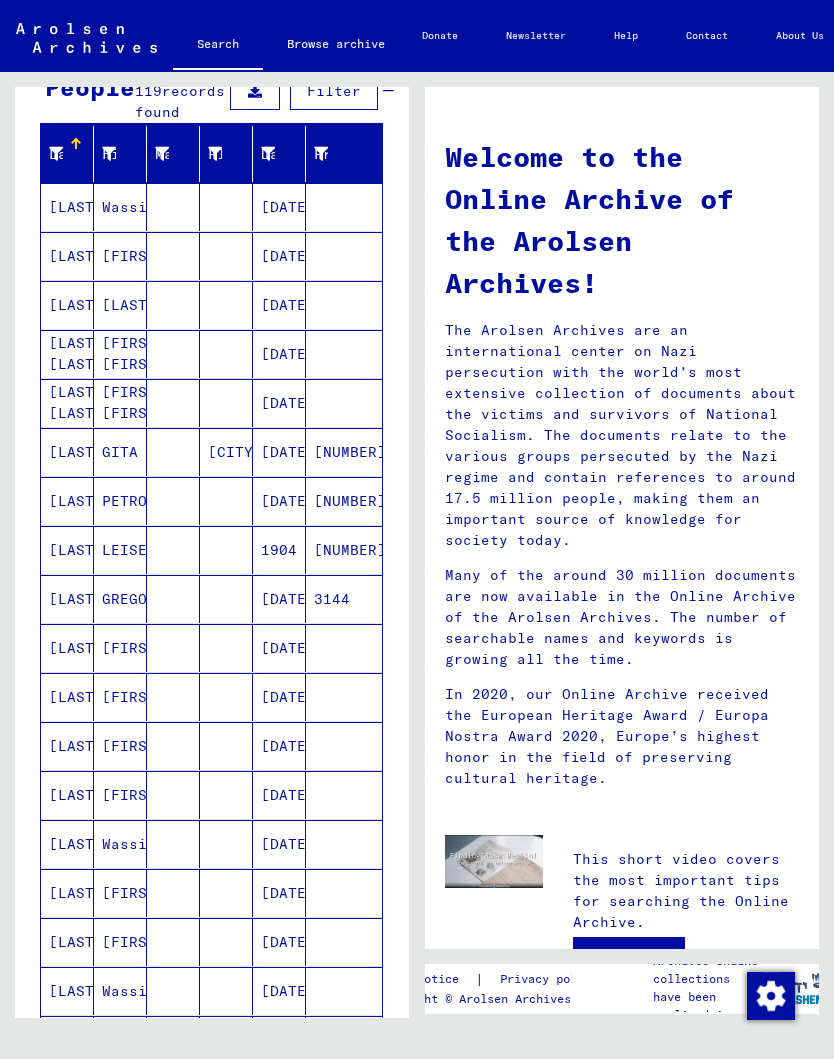 click on "[LAST]" at bounding box center [67, 501] 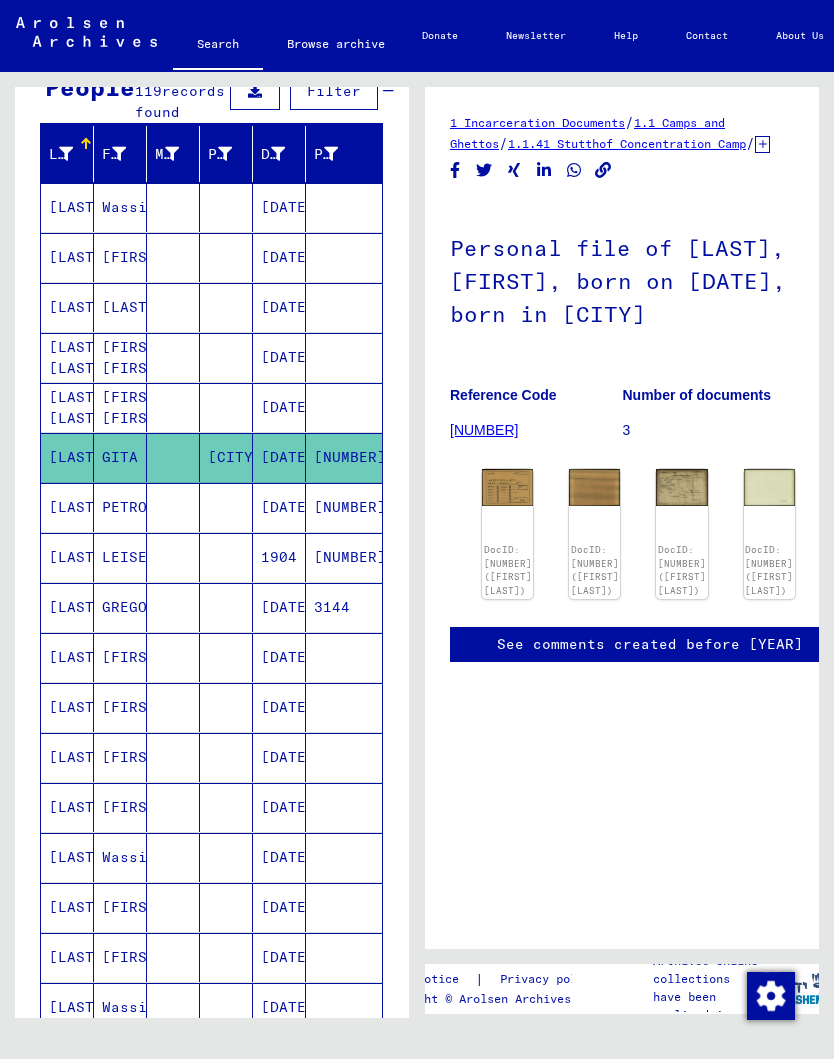 scroll, scrollTop: 0, scrollLeft: 0, axis: both 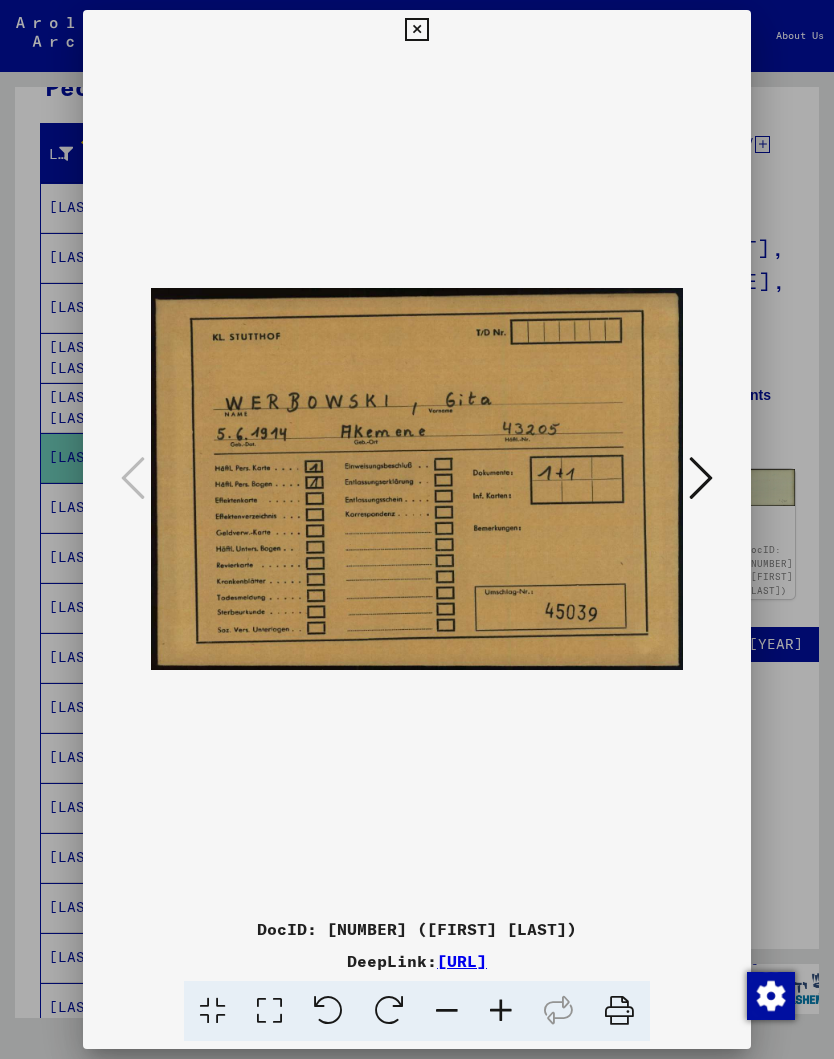 click at bounding box center (416, 30) 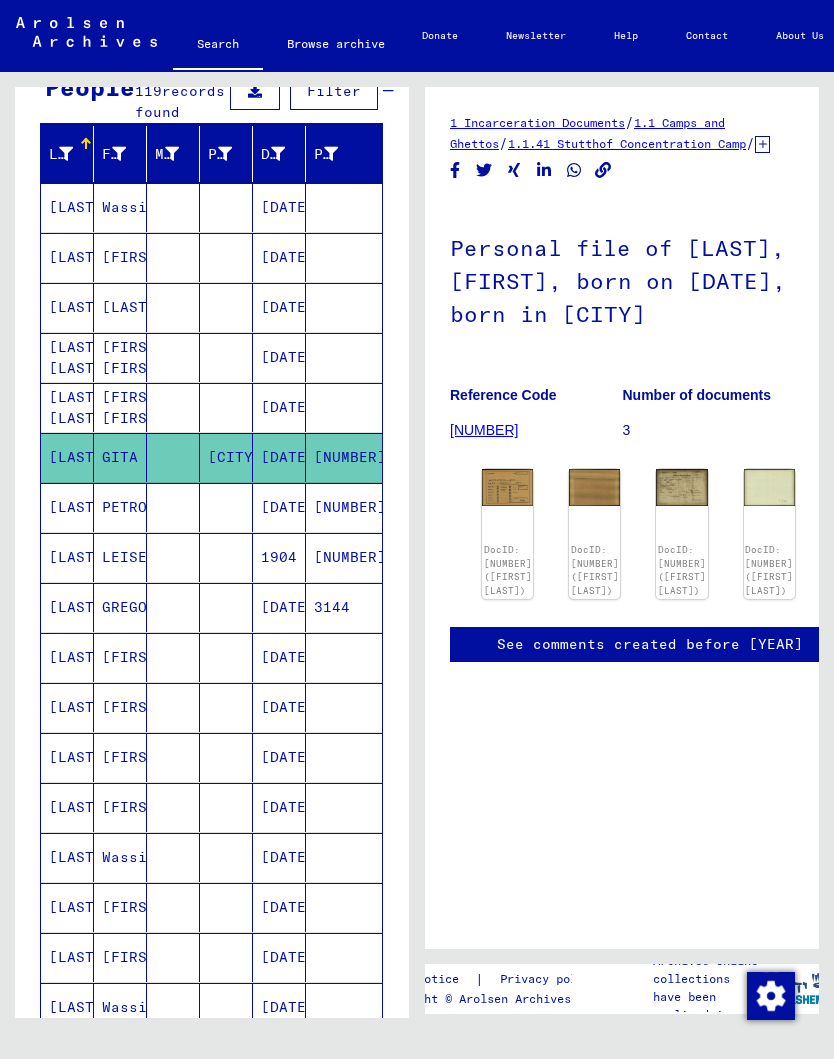 click 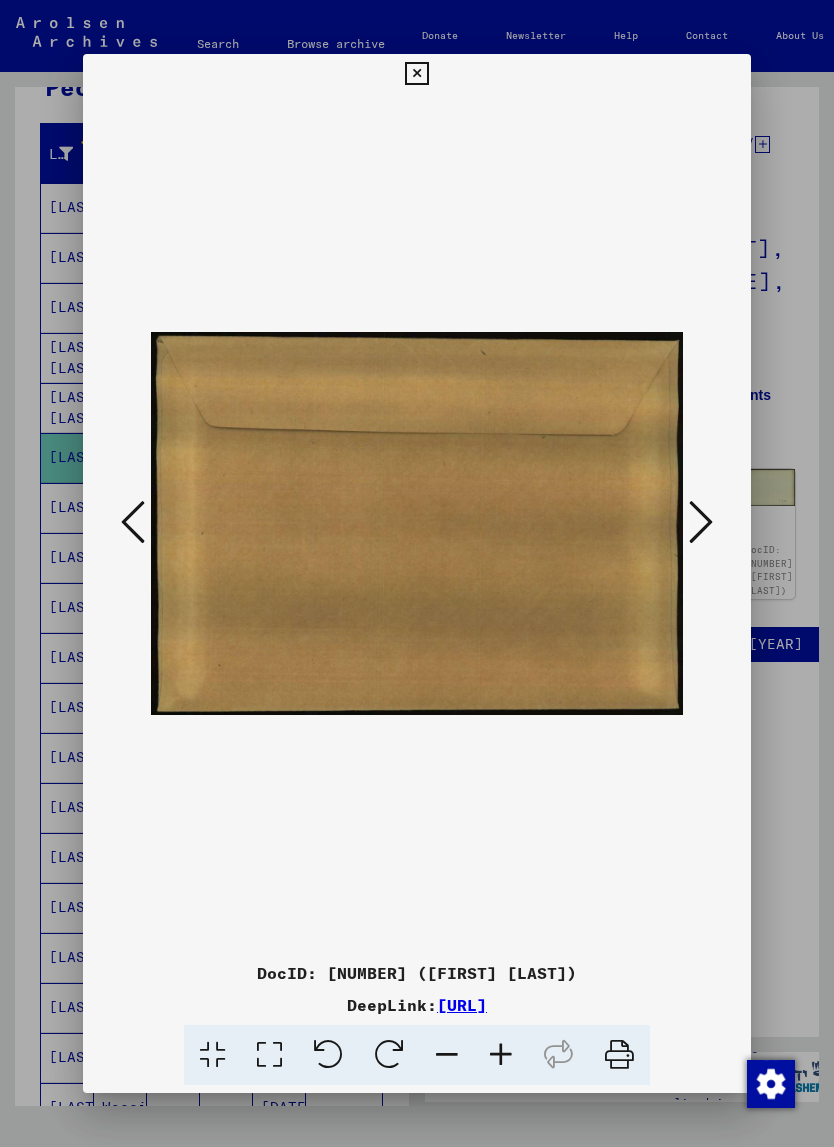 click at bounding box center [416, 74] 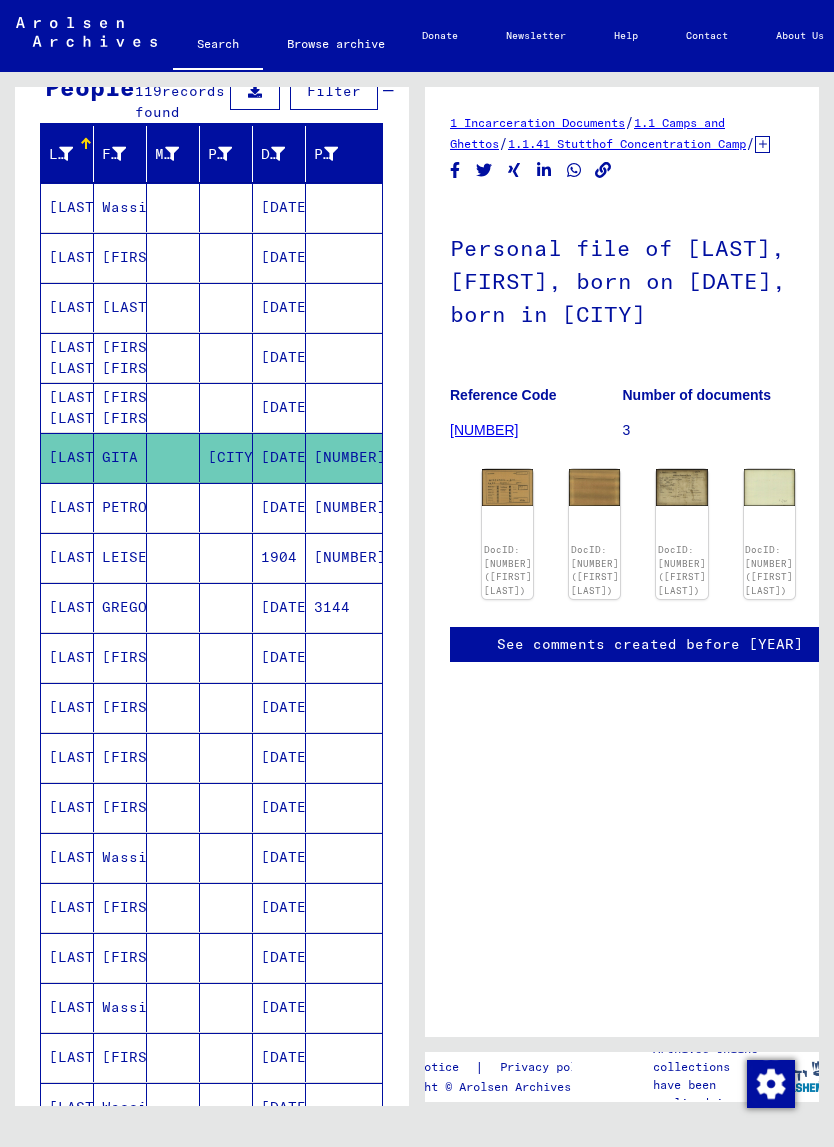 click 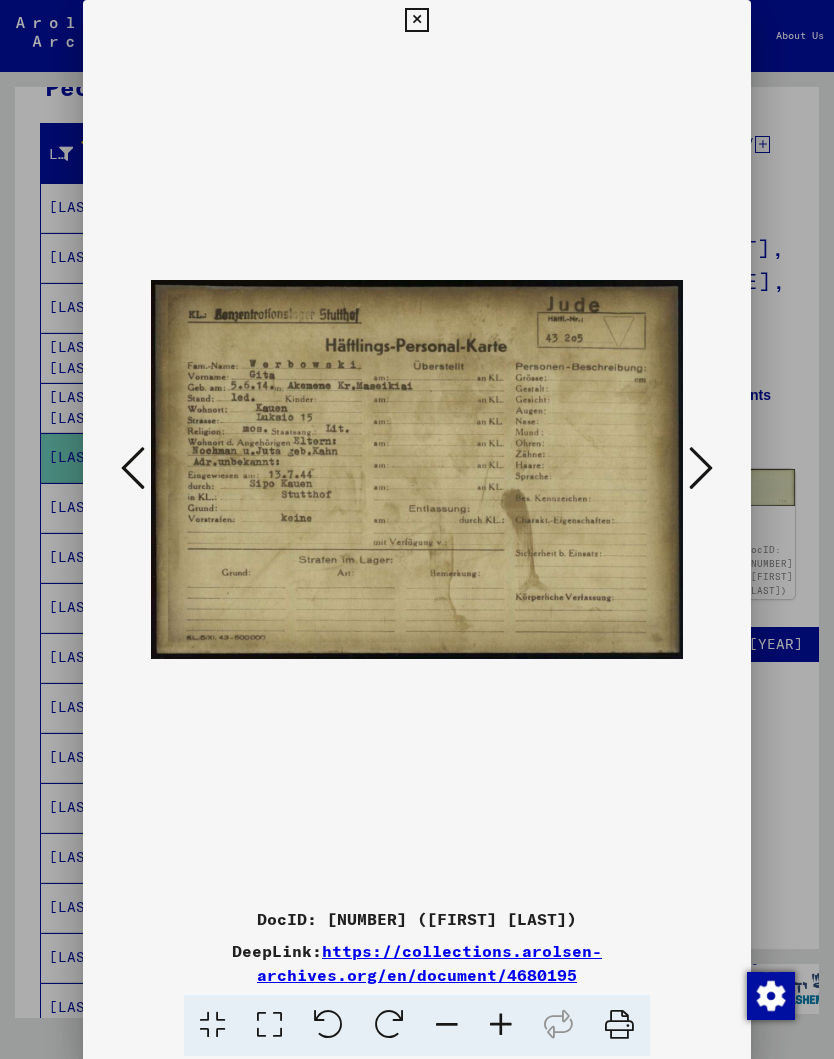 click at bounding box center (416, 20) 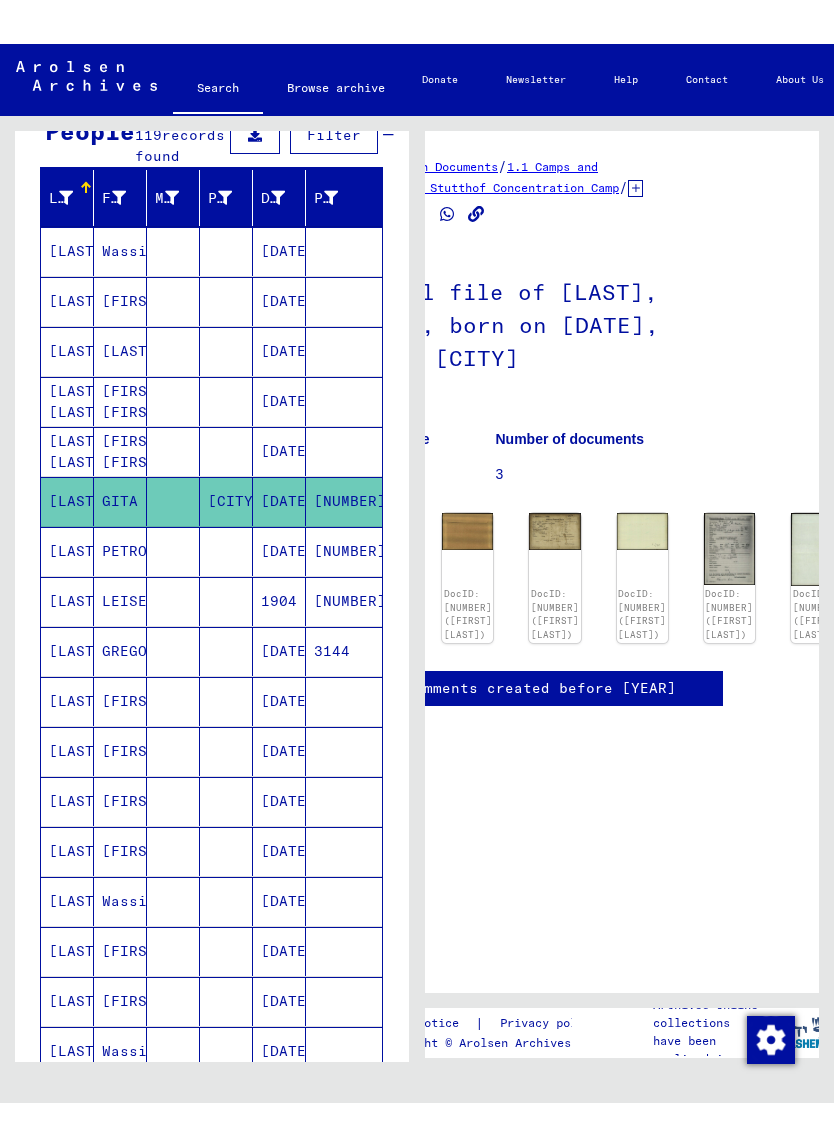scroll, scrollTop: 1, scrollLeft: 118, axis: both 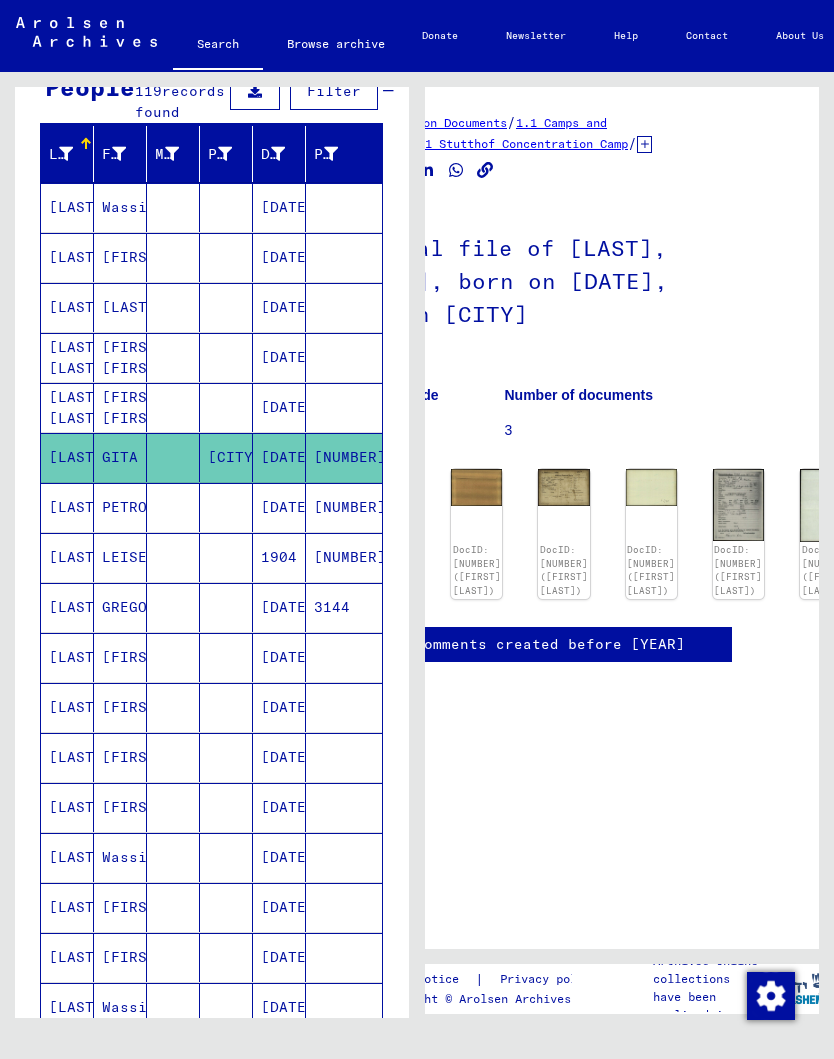click 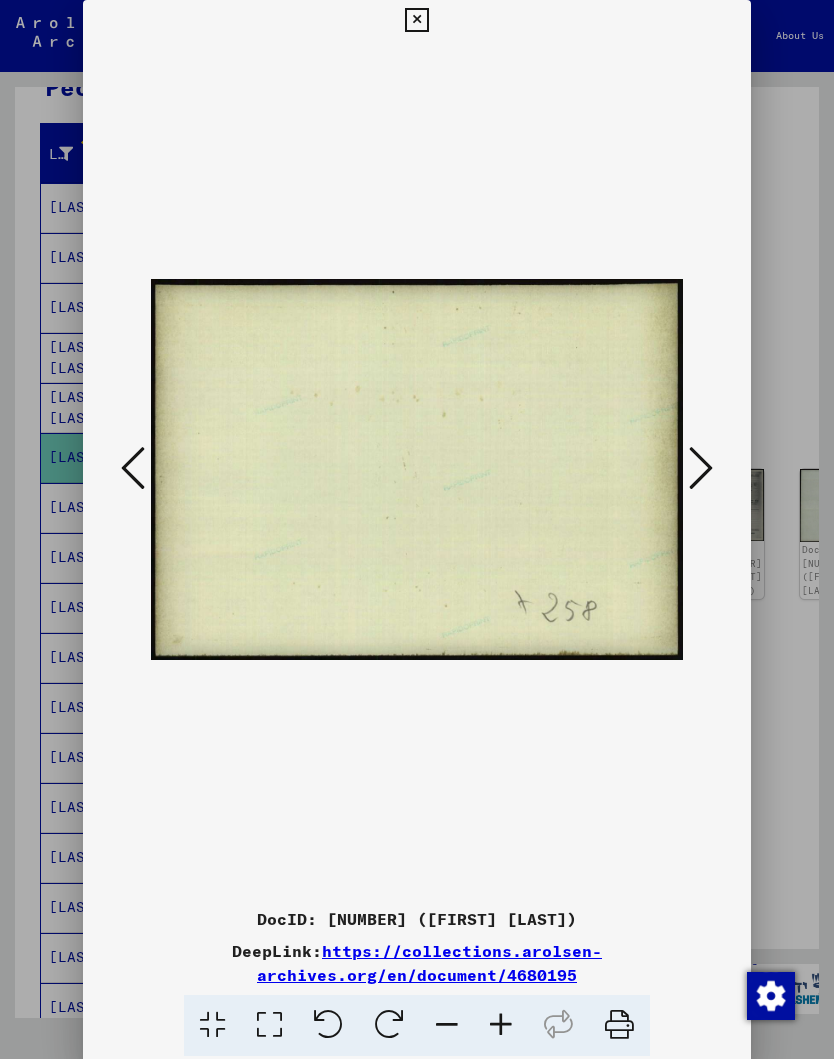 click at bounding box center (416, 20) 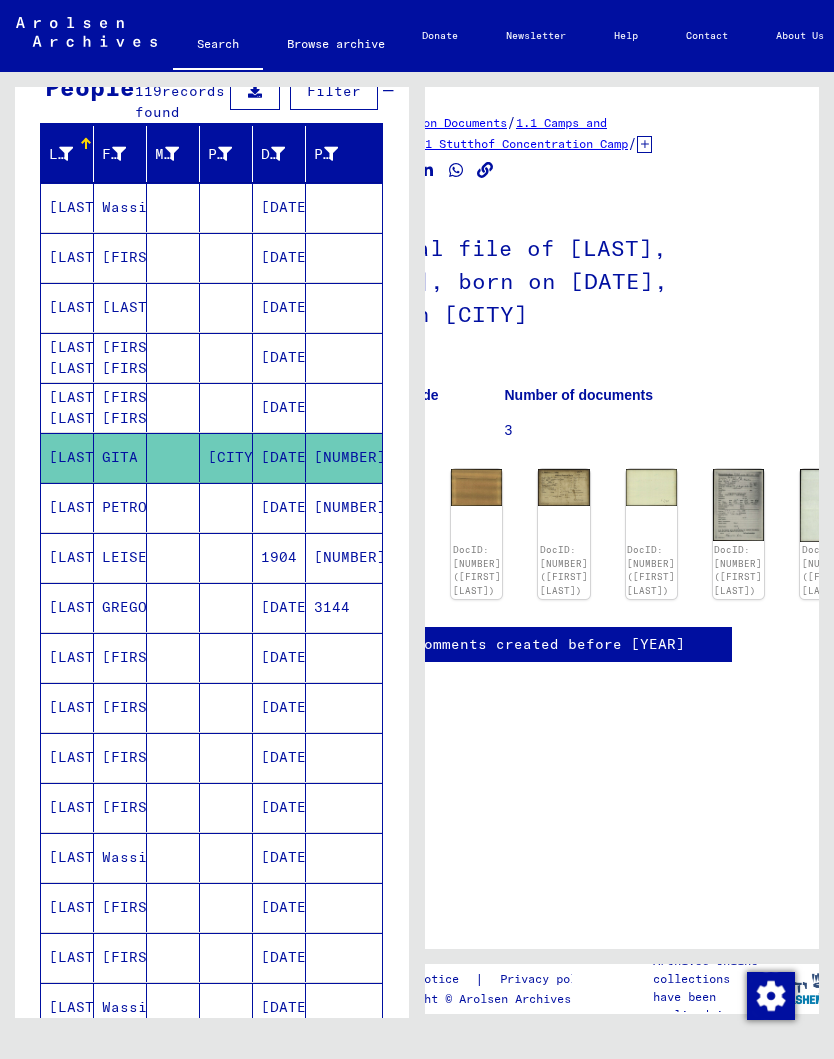 click 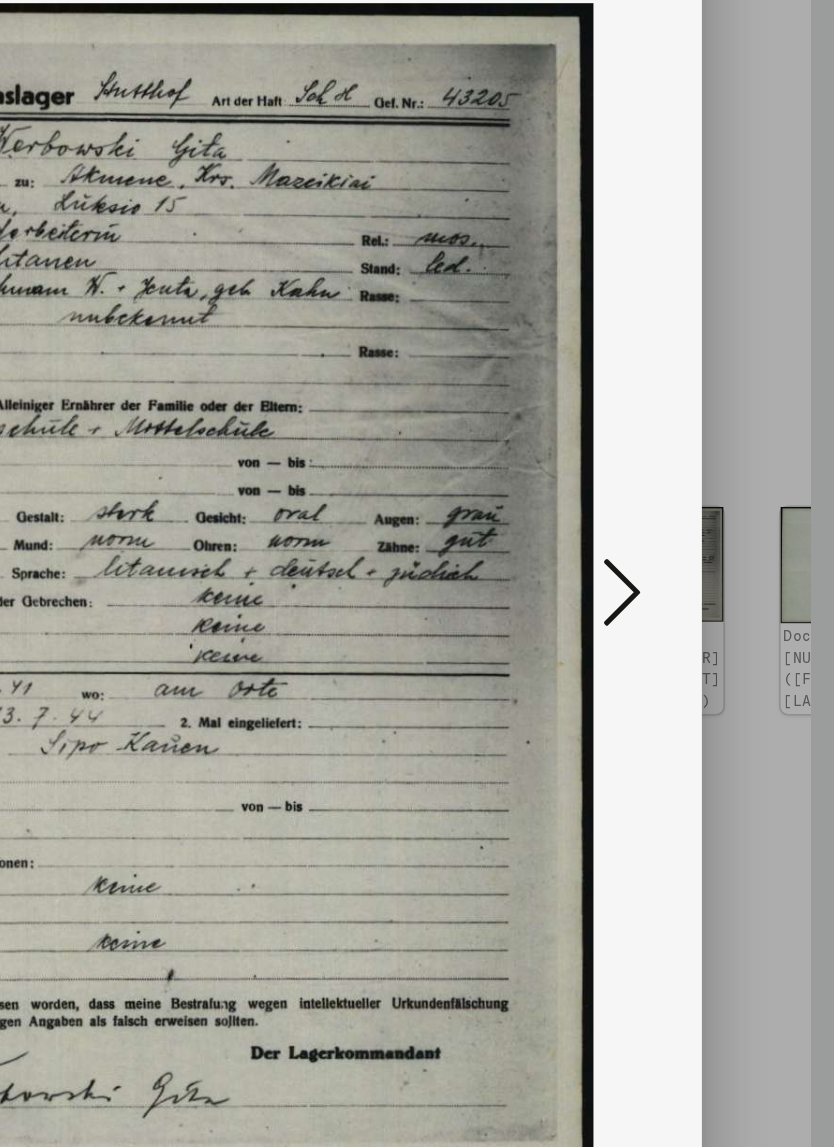 click at bounding box center [701, 522] 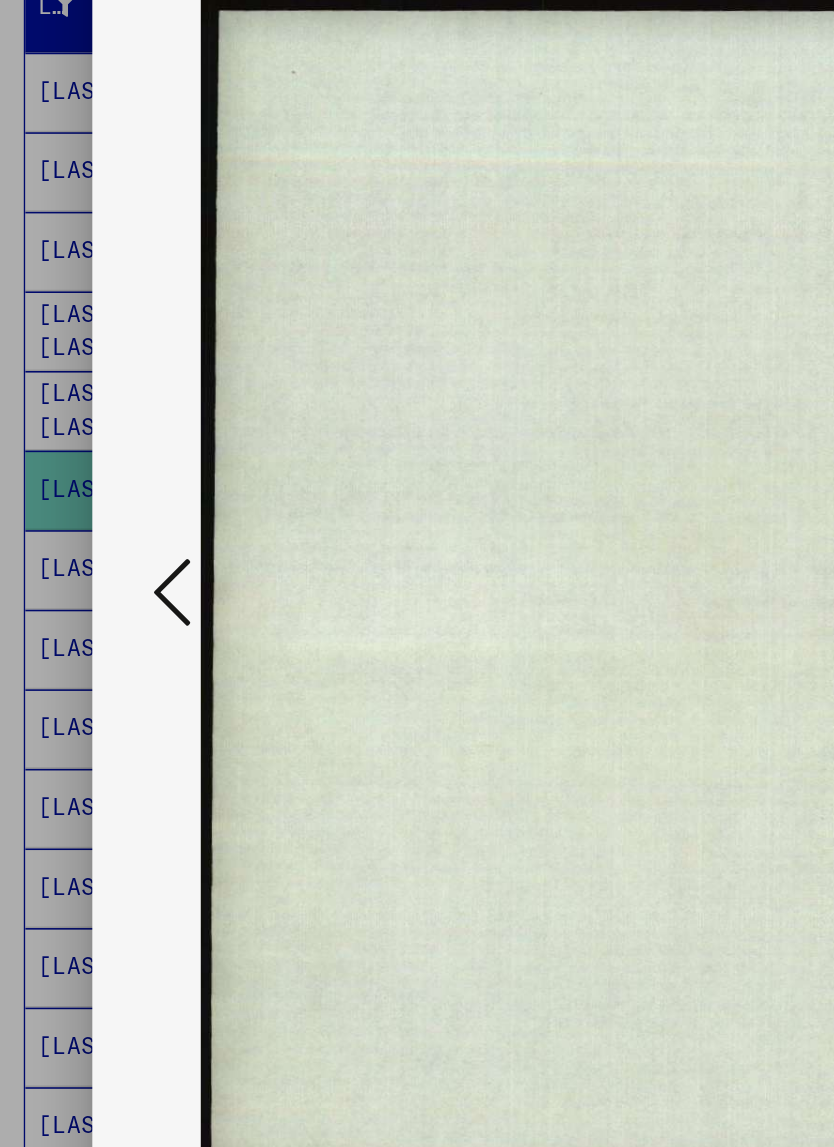 click at bounding box center (133, 522) 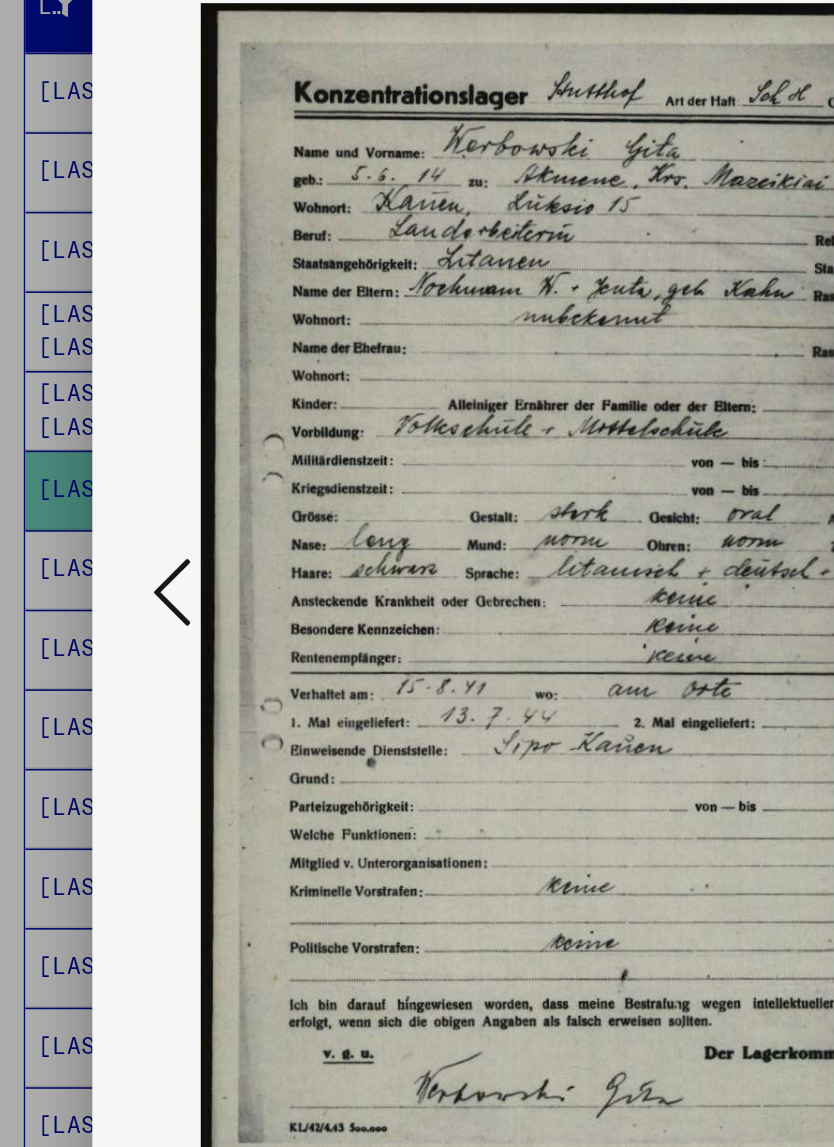 click at bounding box center (133, 522) 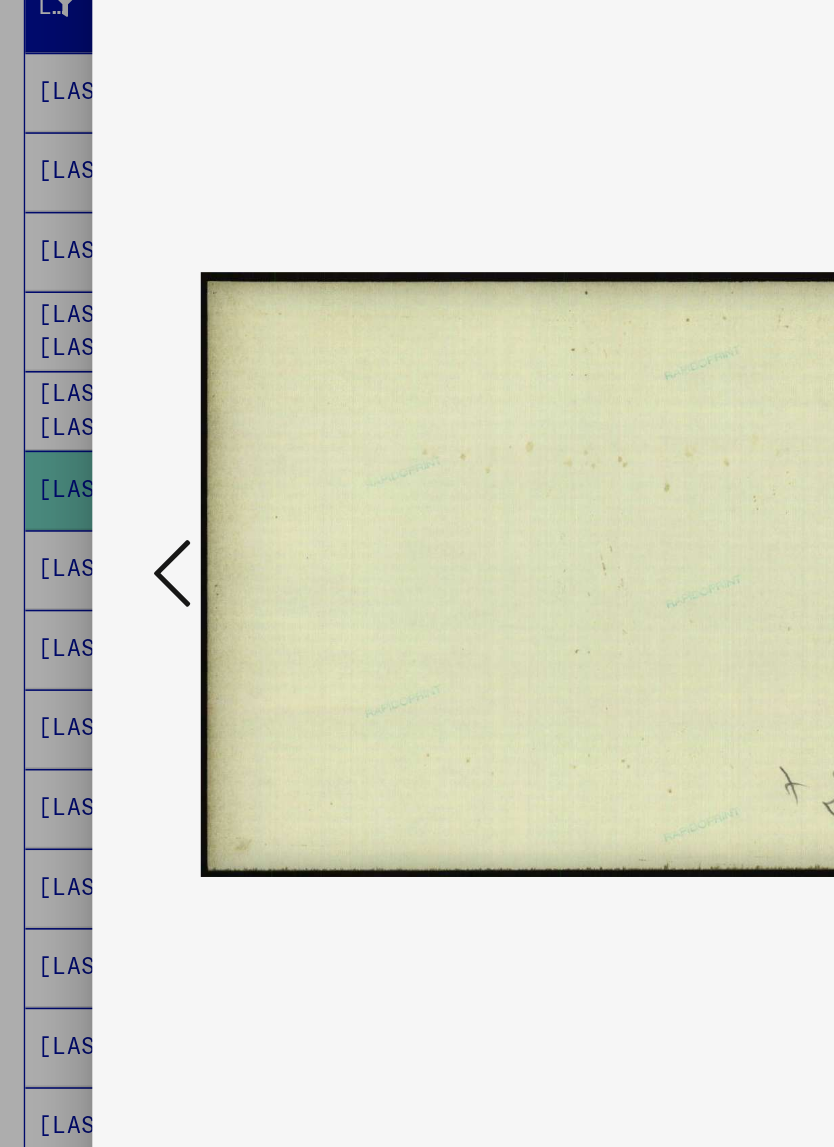 click at bounding box center [133, 510] 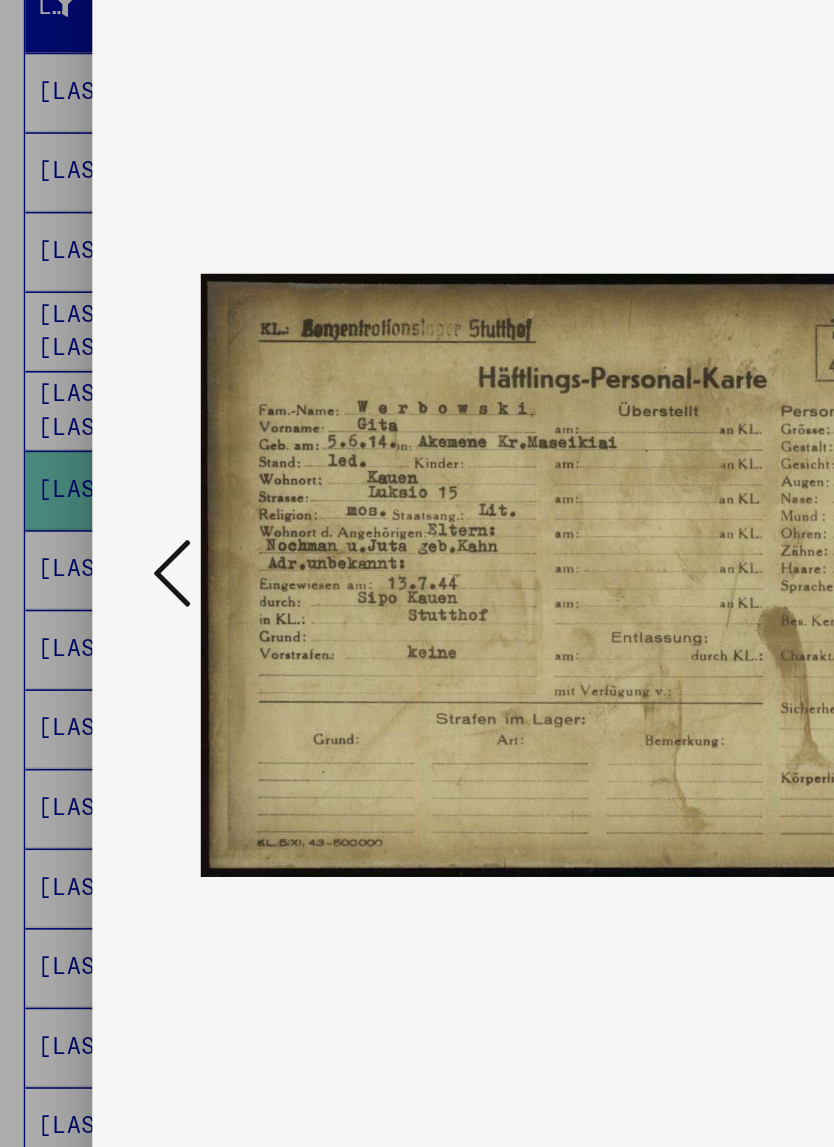 click at bounding box center [133, 510] 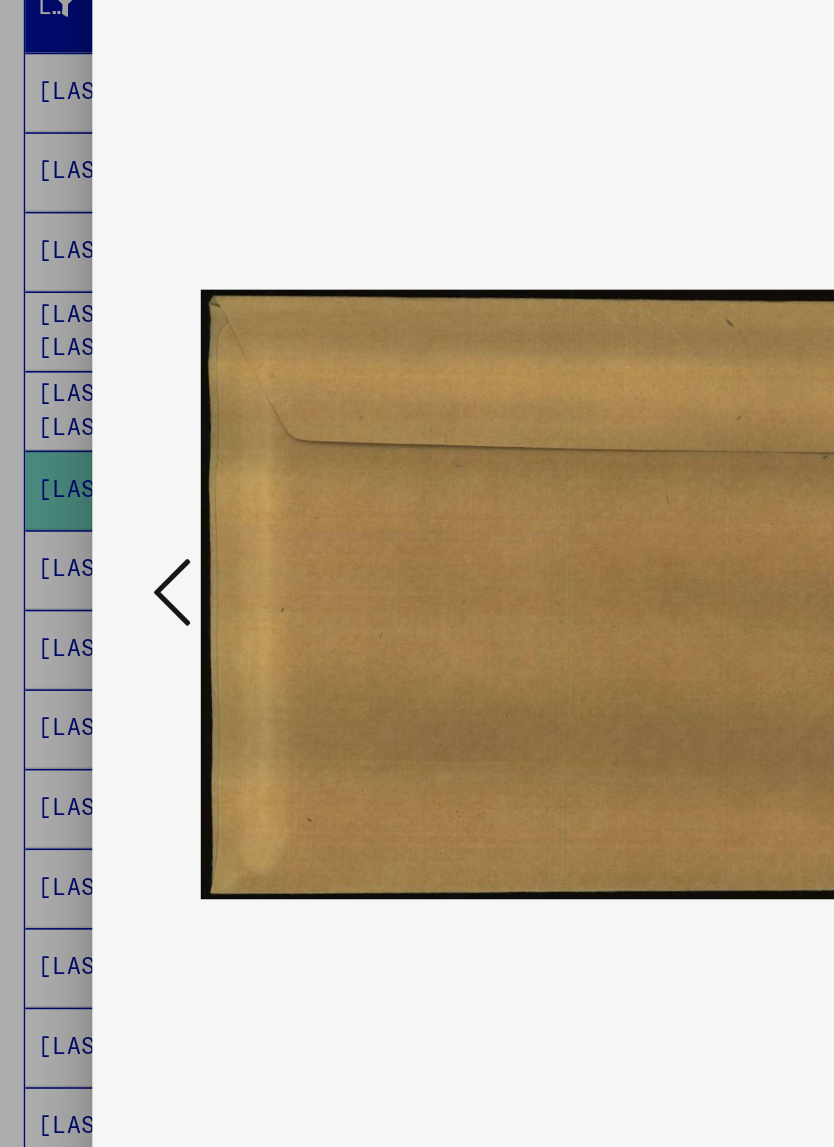 click at bounding box center [133, 522] 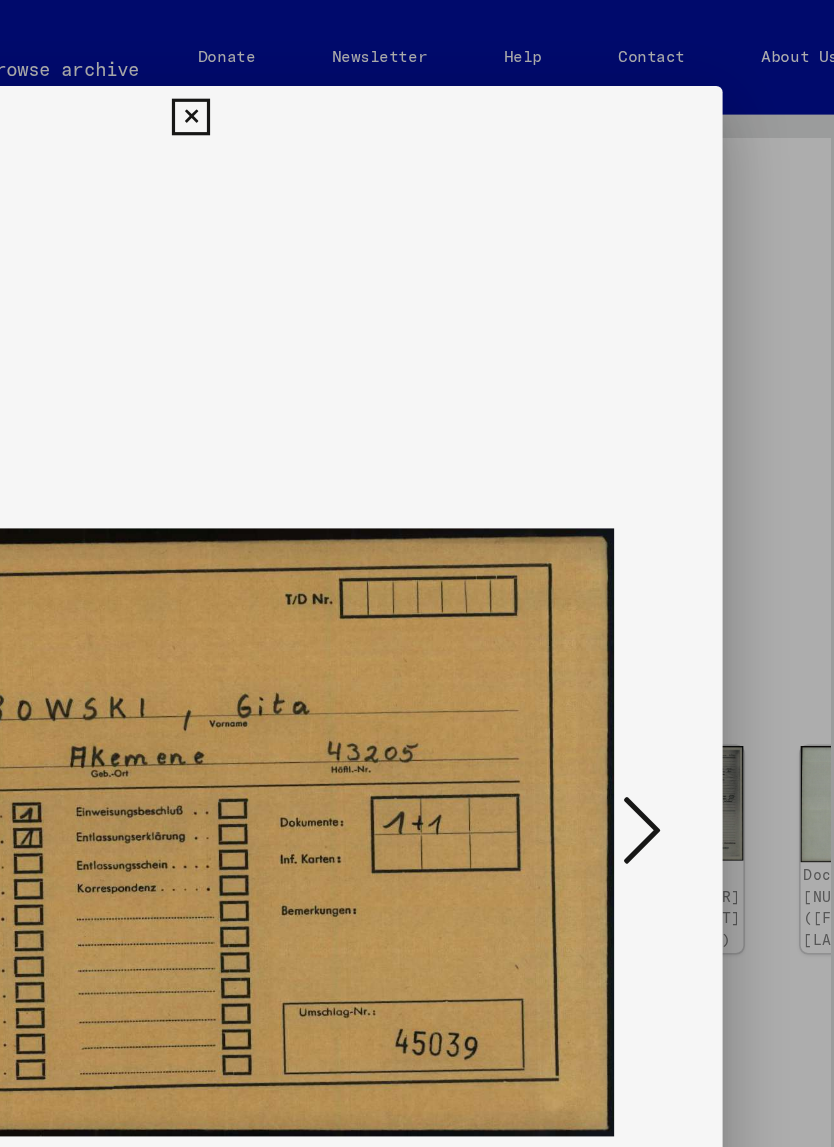 click at bounding box center (416, 74) 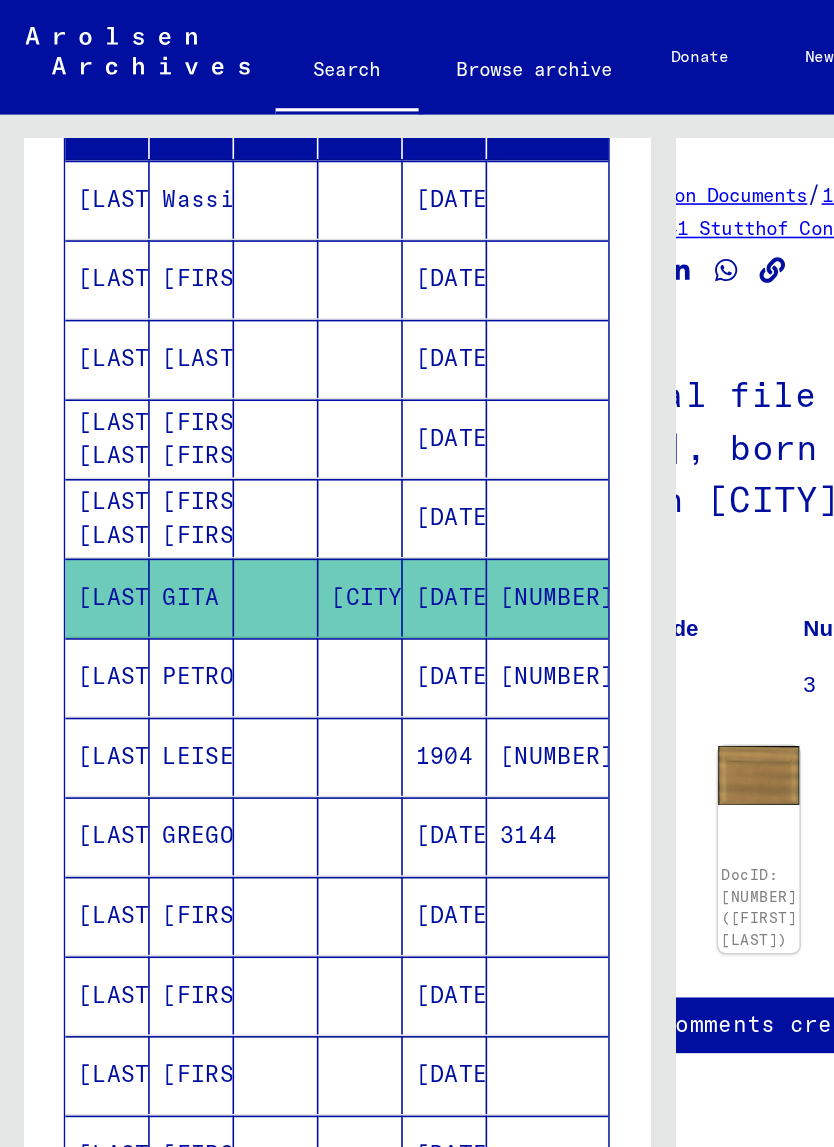 scroll, scrollTop: 293, scrollLeft: 0, axis: vertical 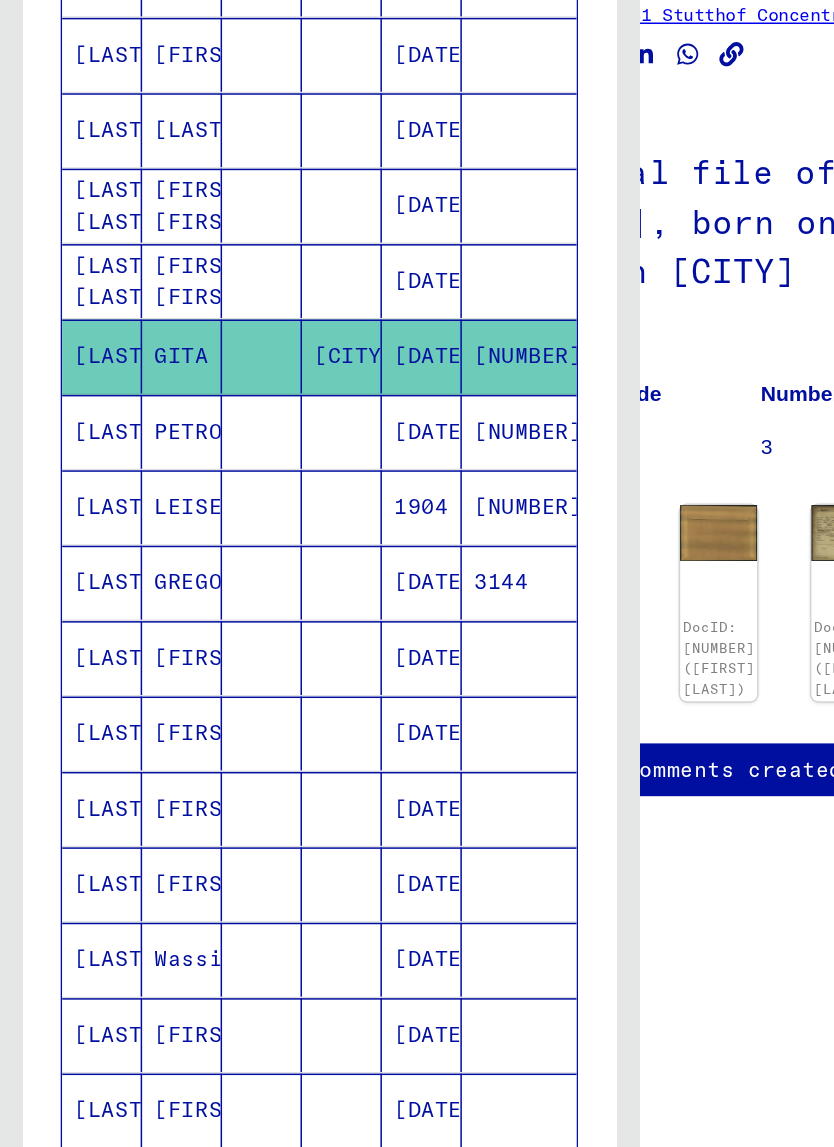 click on "[LAST]" at bounding box center [67, 620] 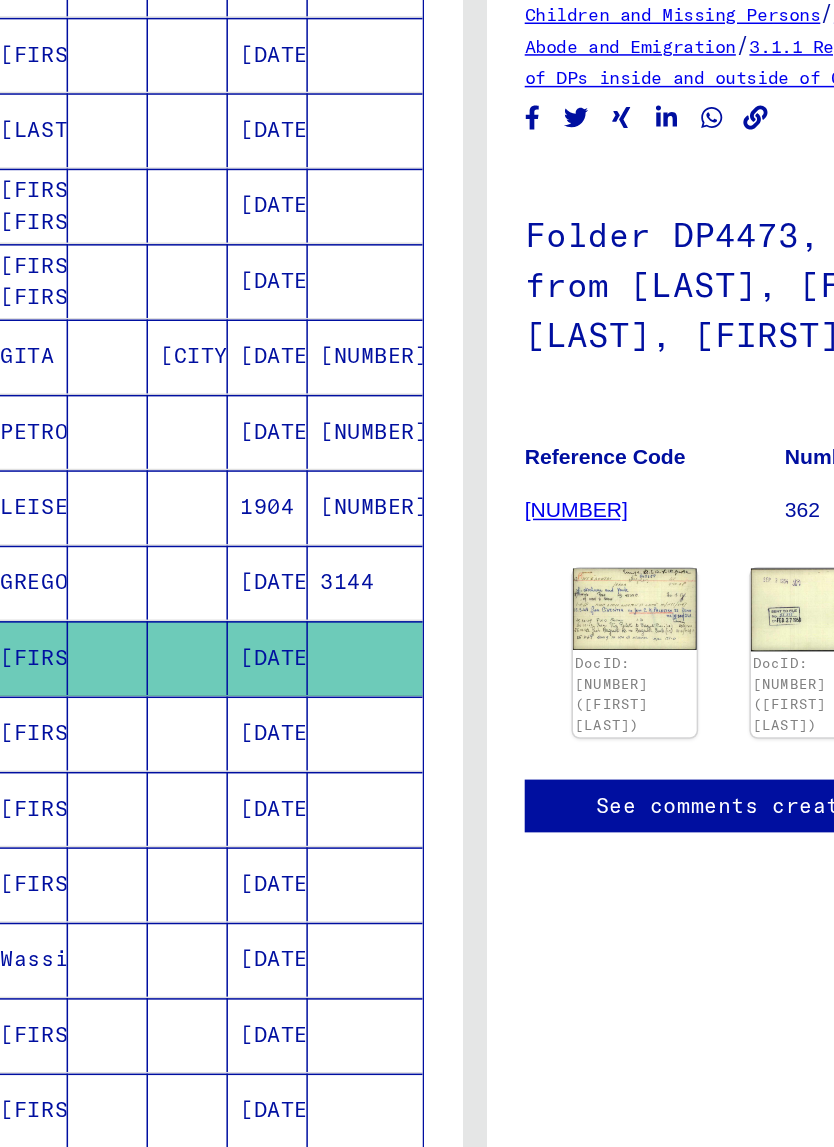 scroll, scrollTop: 0, scrollLeft: 136, axis: horizontal 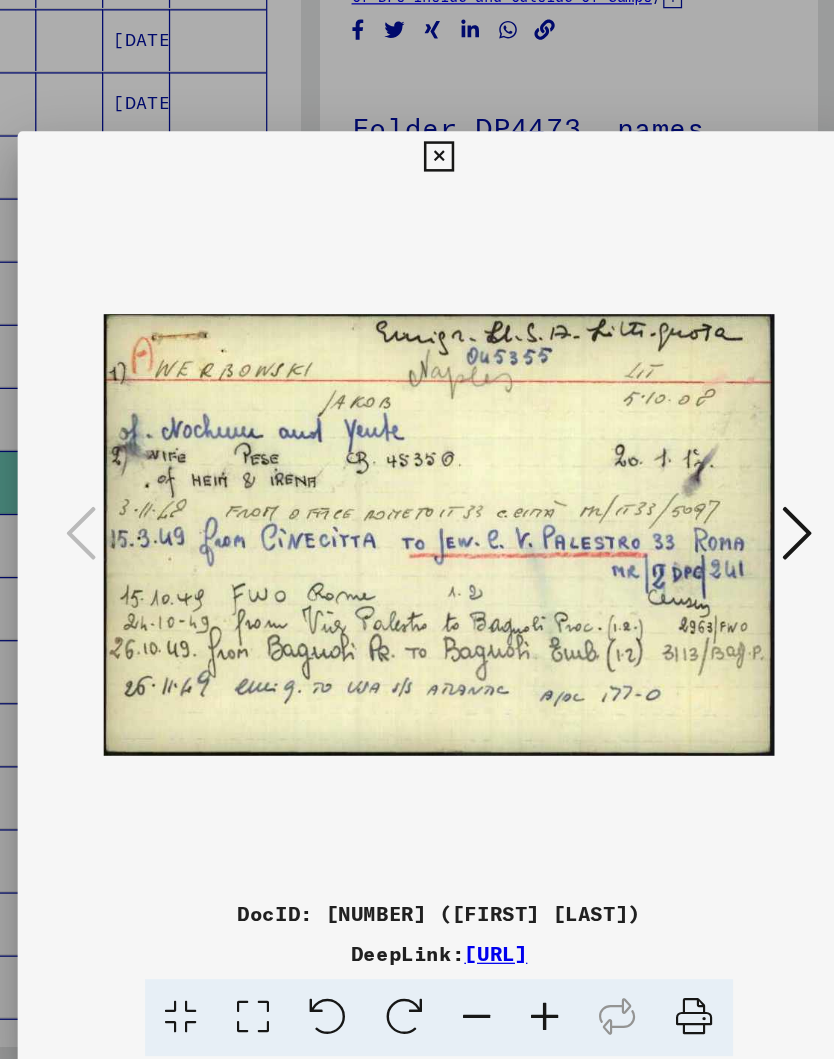 click at bounding box center (701, 478) 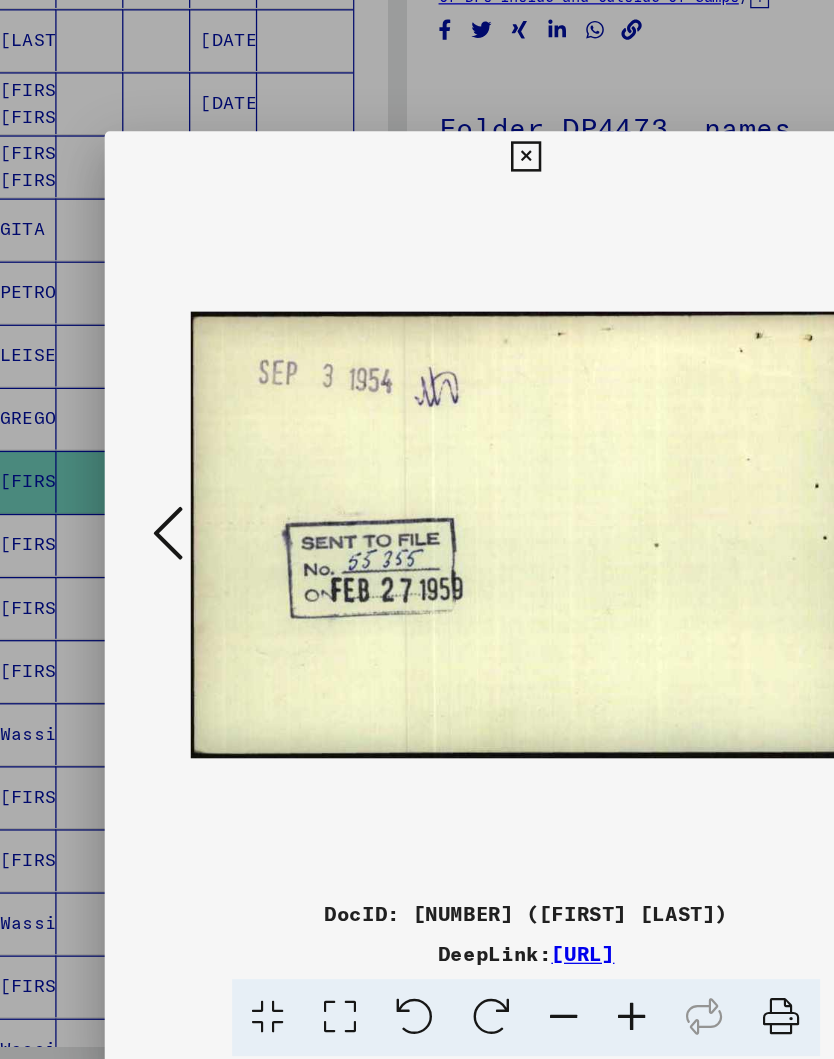 click at bounding box center [133, 478] 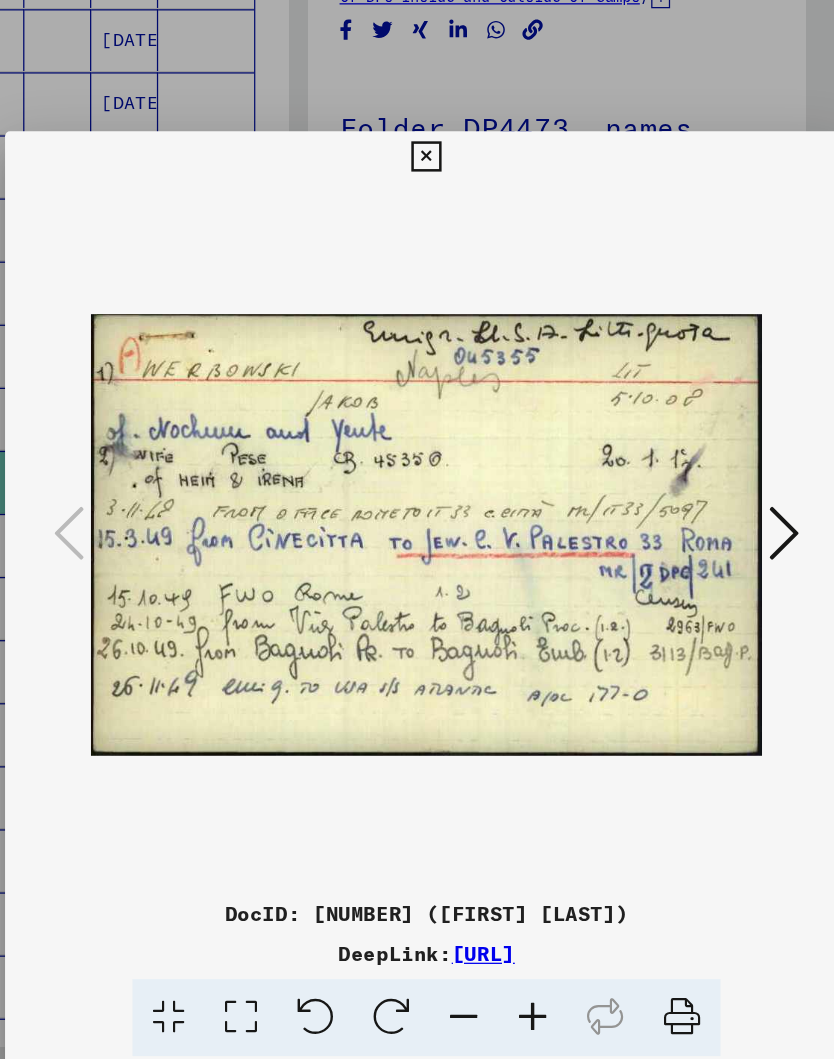 click at bounding box center (416, 179) 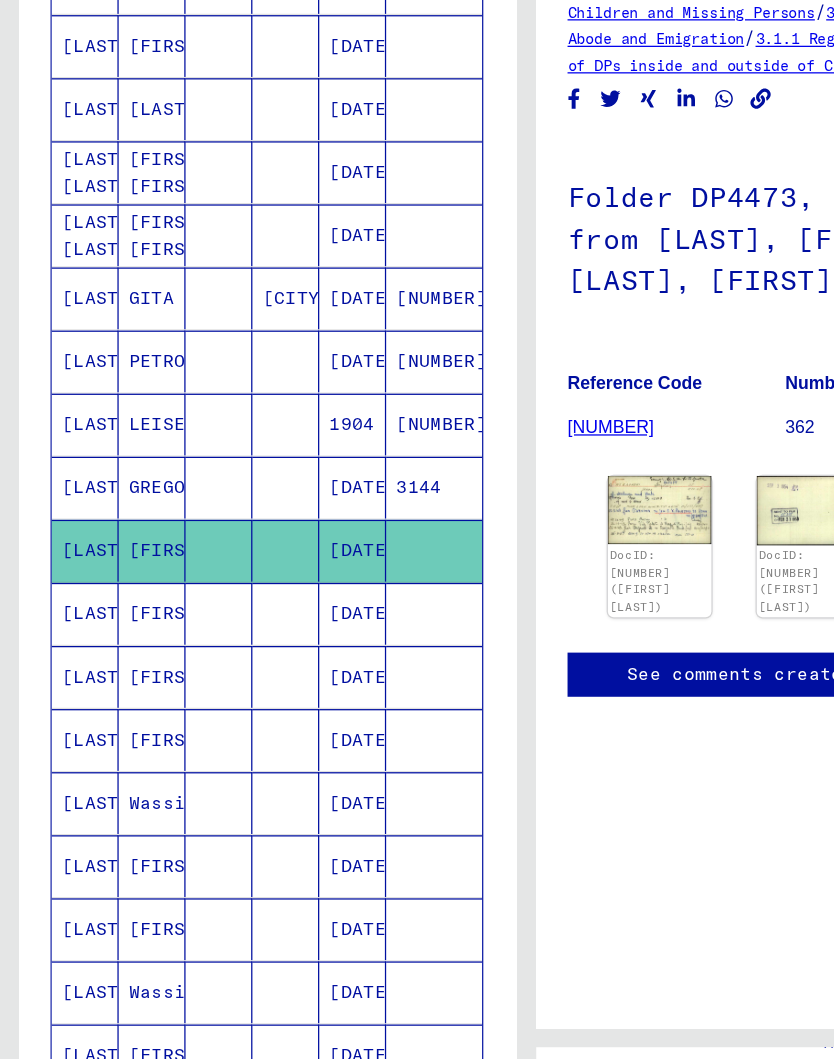 scroll, scrollTop: 0, scrollLeft: 0, axis: both 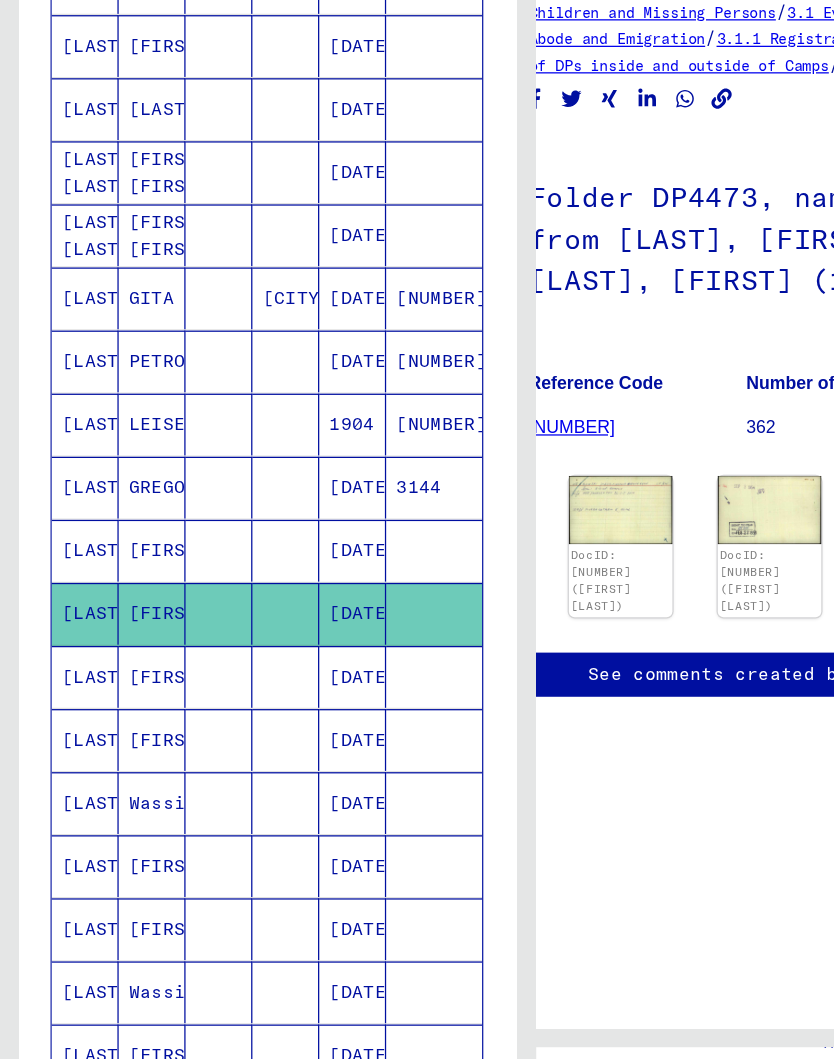 click 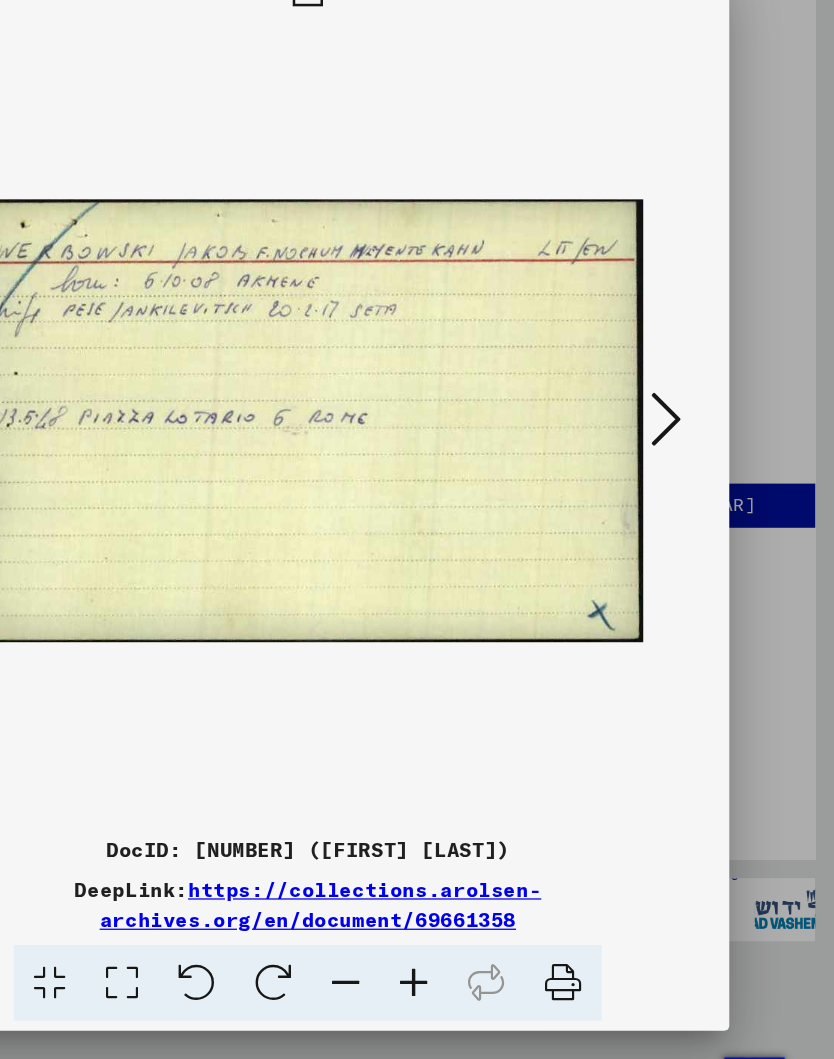 click at bounding box center [701, 466] 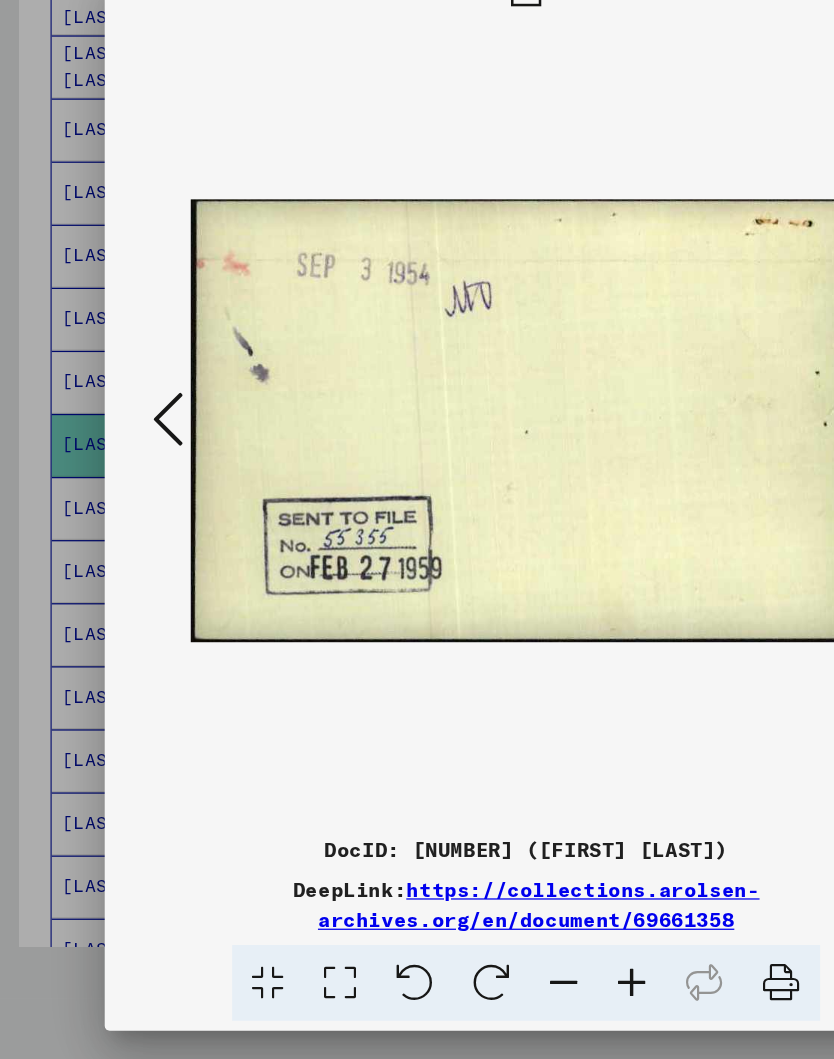 click at bounding box center [133, 466] 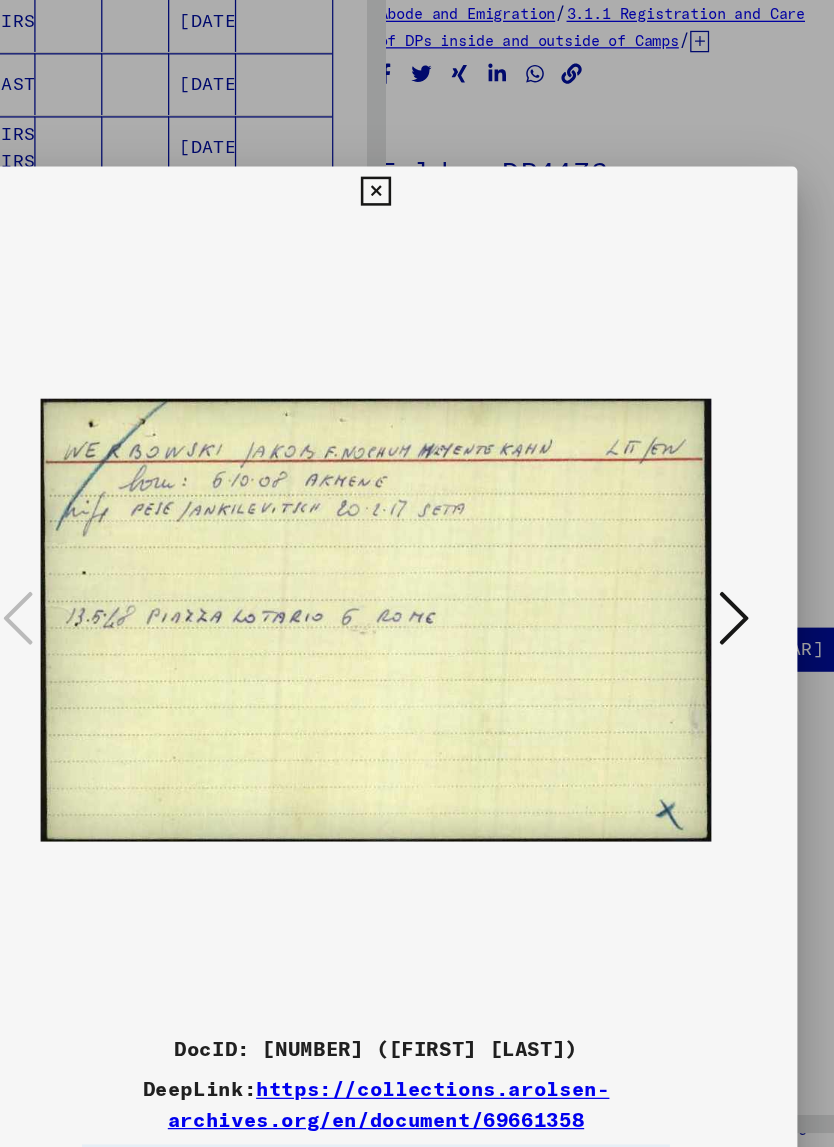 click at bounding box center (416, 172) 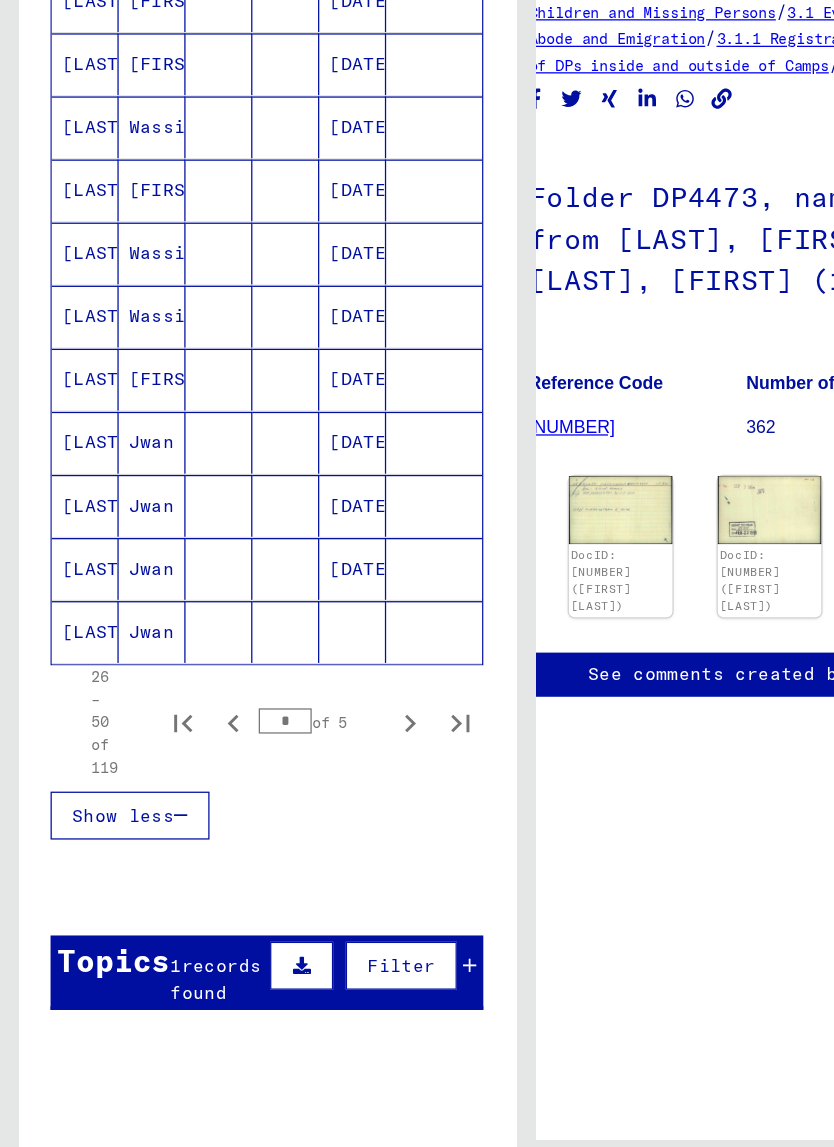 scroll, scrollTop: 1021, scrollLeft: 0, axis: vertical 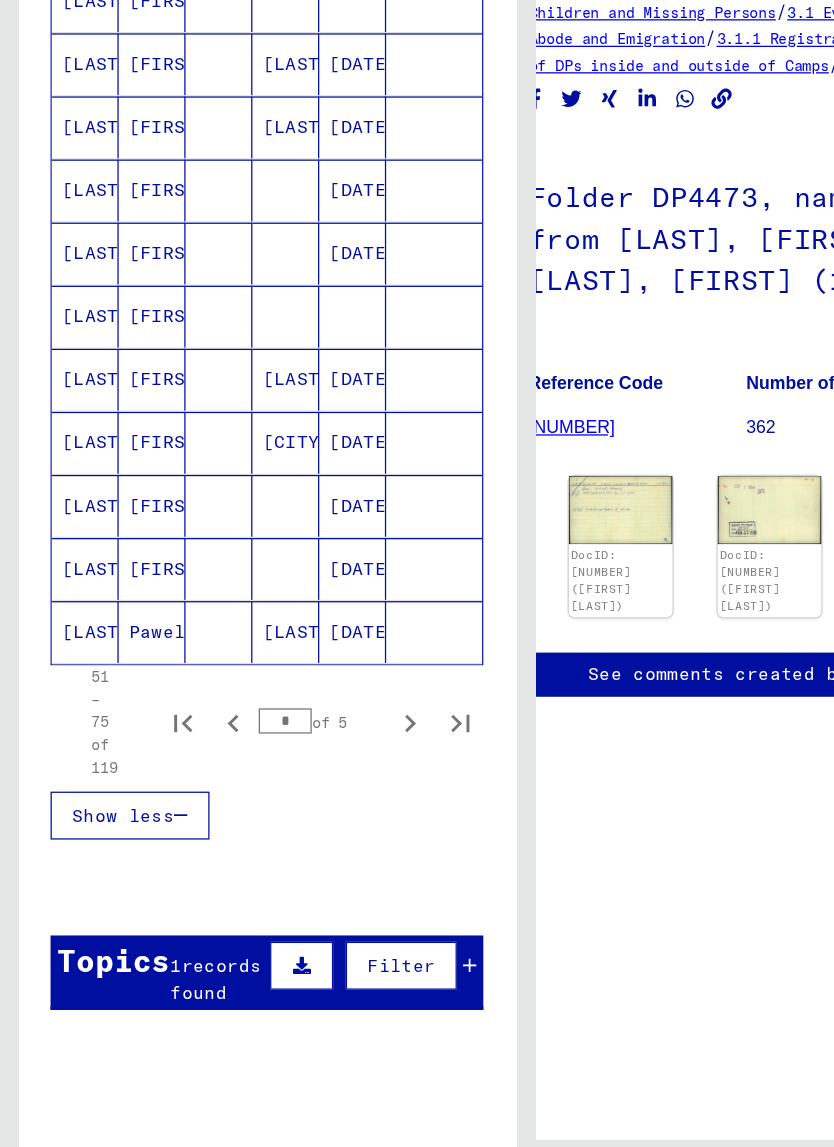 click 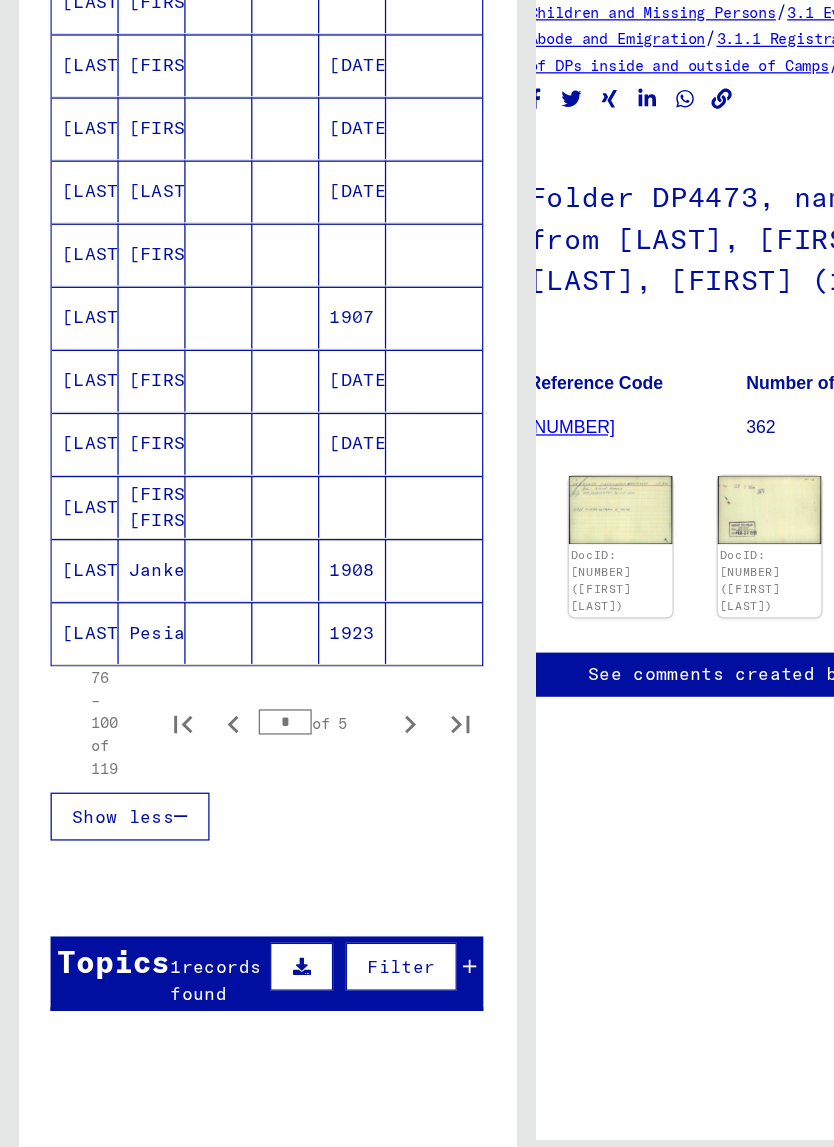 scroll, scrollTop: 980, scrollLeft: 0, axis: vertical 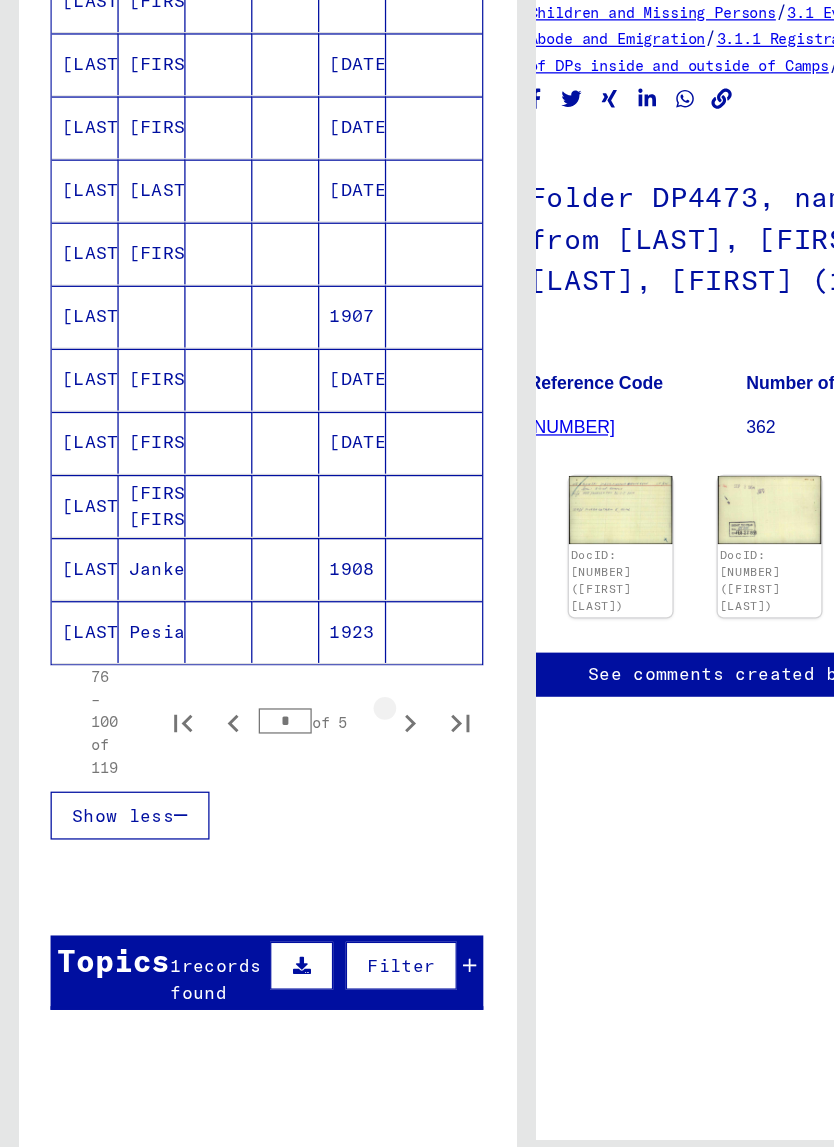 click 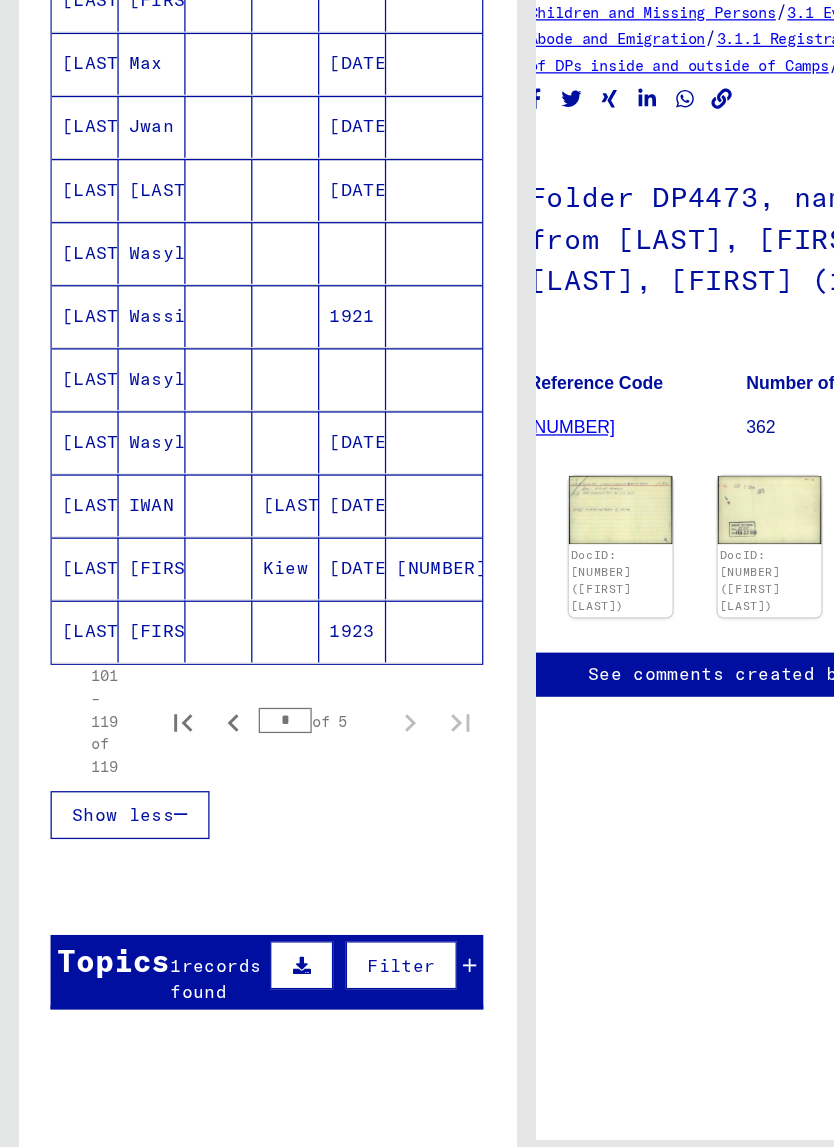 click 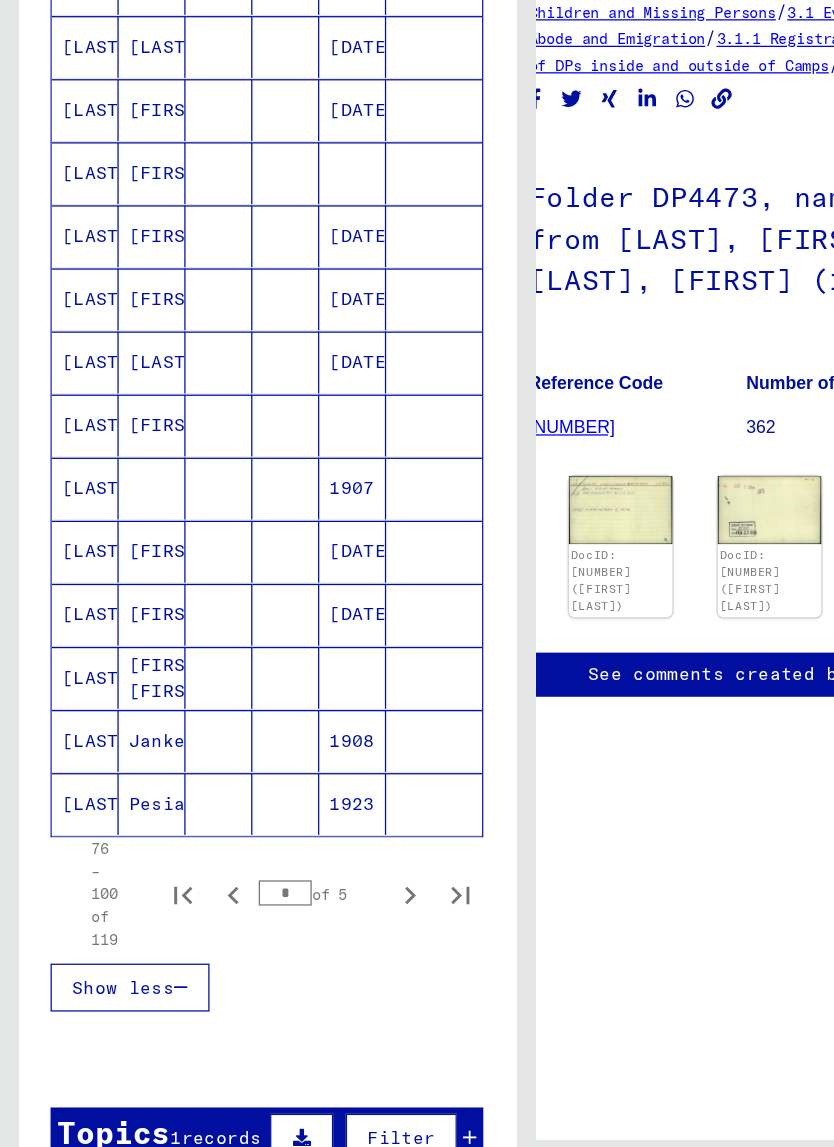 scroll, scrollTop: 877, scrollLeft: 0, axis: vertical 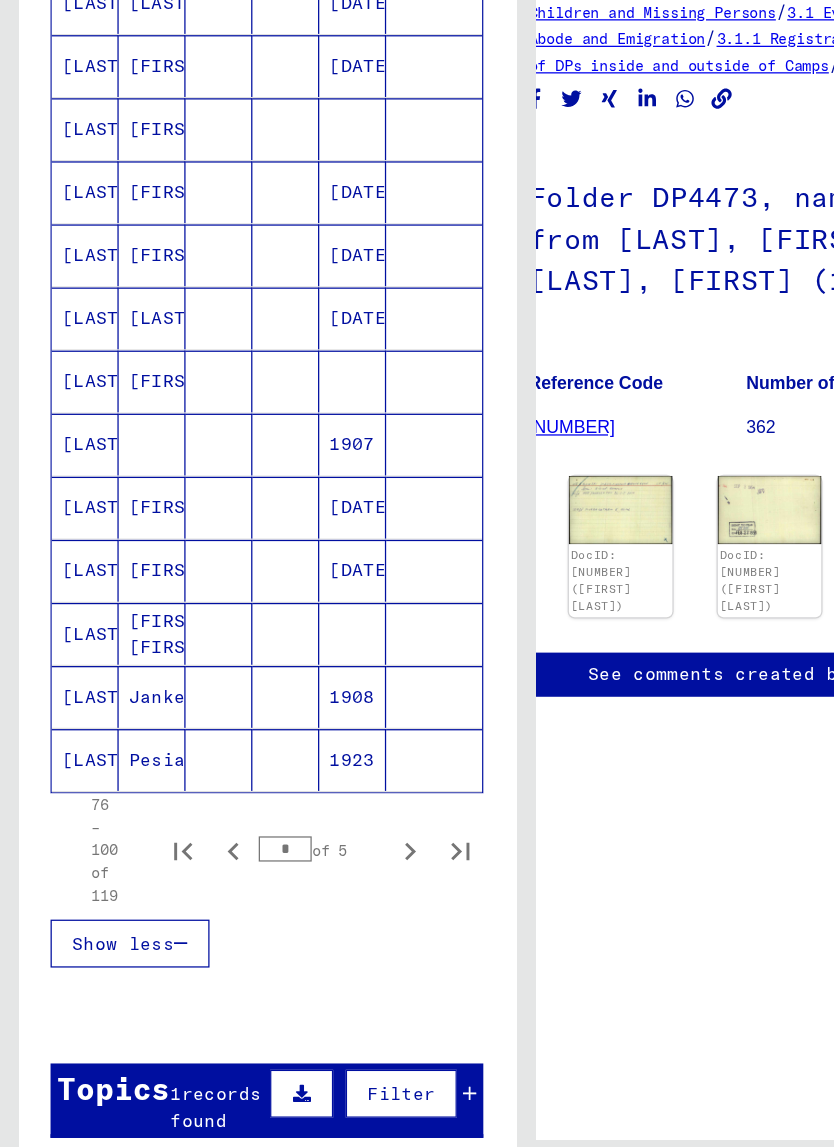 click on "[FIRST] [FIRST]" at bounding box center (120, 686) 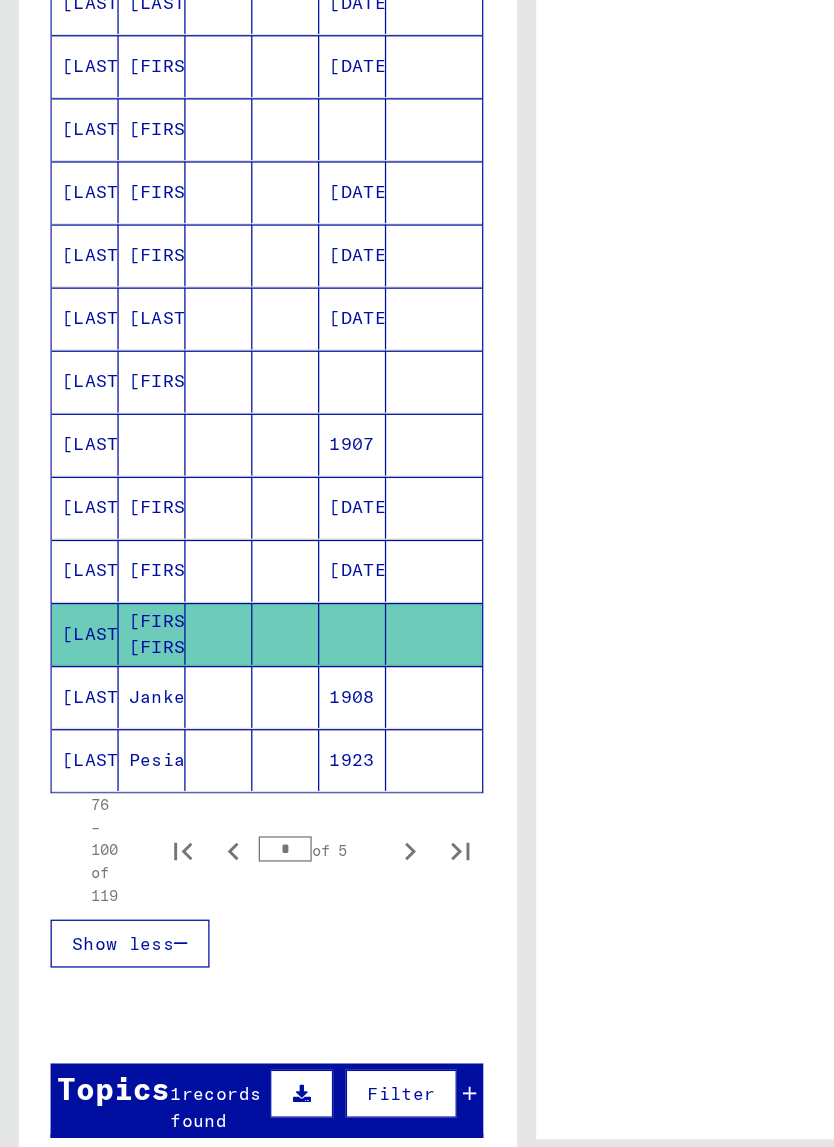 scroll, scrollTop: 0, scrollLeft: 0, axis: both 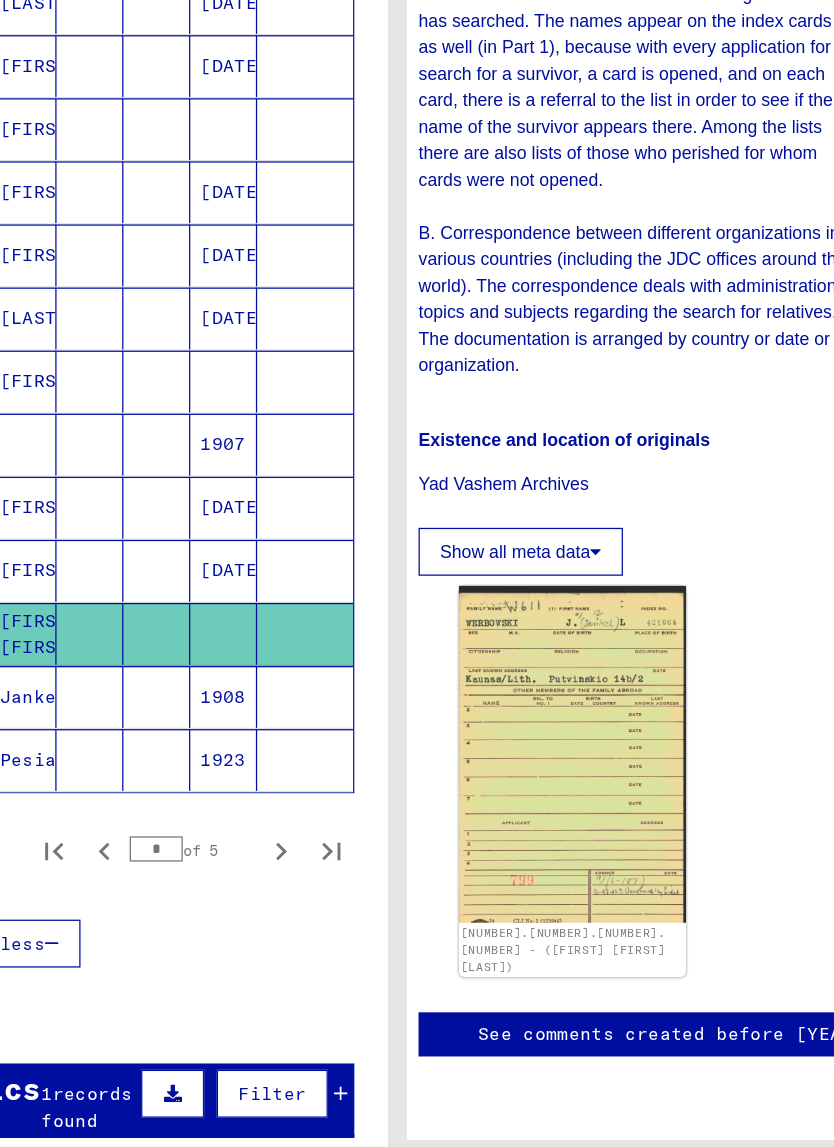 click 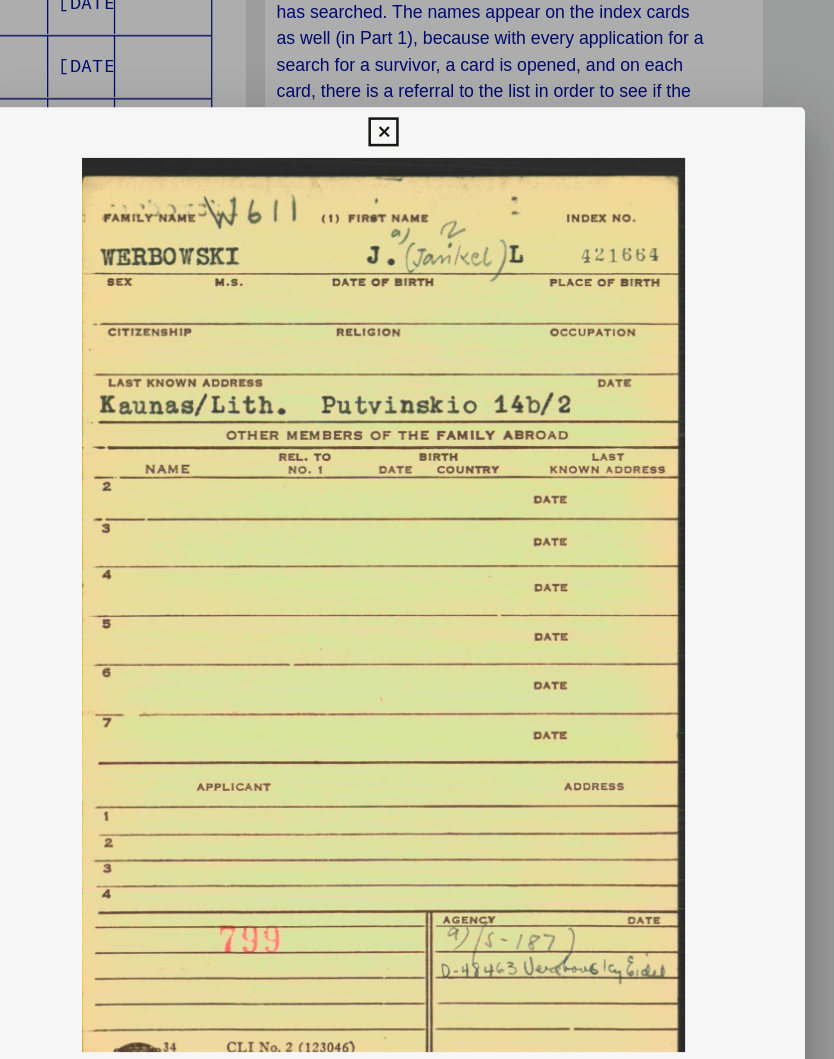 click at bounding box center [416, 105] 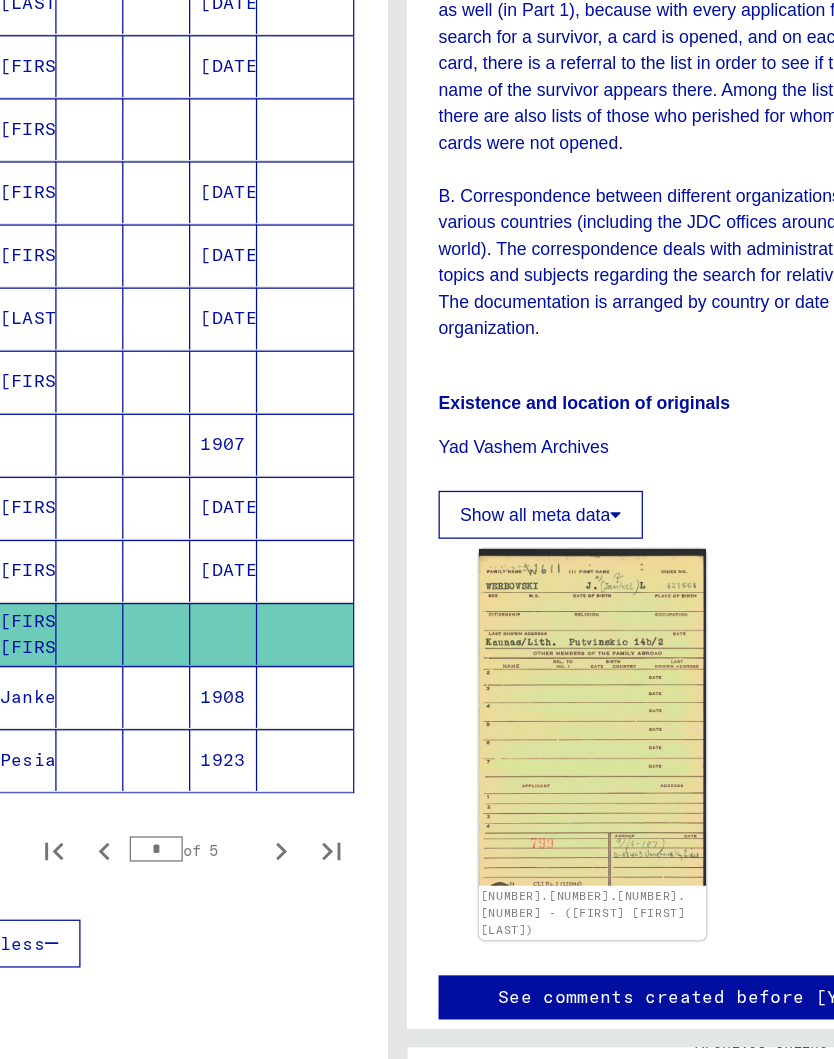 scroll, scrollTop: 1043, scrollLeft: 0, axis: vertical 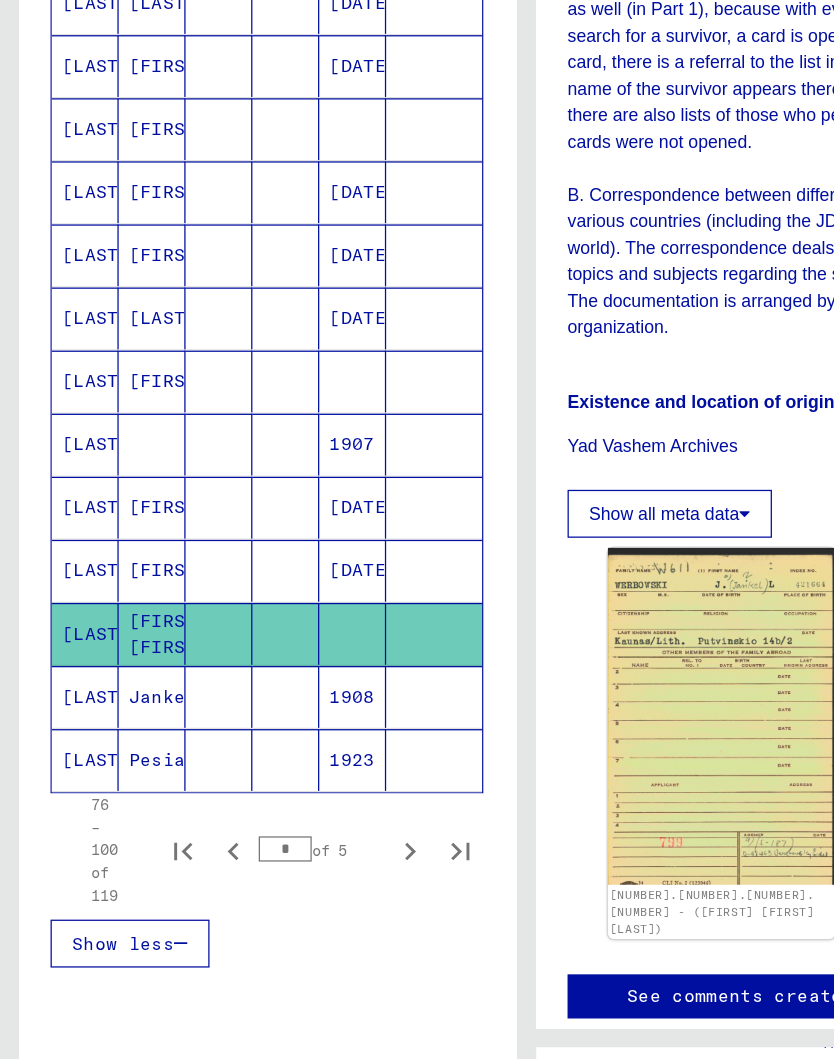 click on "Jankel" at bounding box center (120, 736) 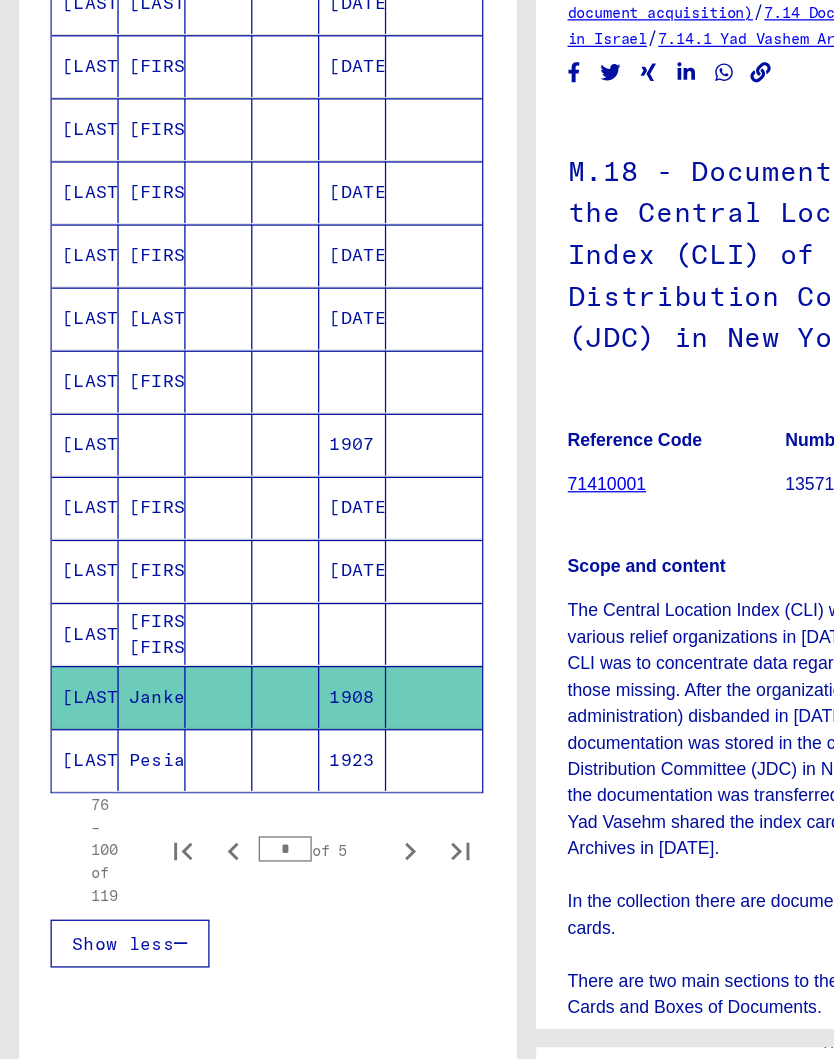 scroll, scrollTop: 0, scrollLeft: 0, axis: both 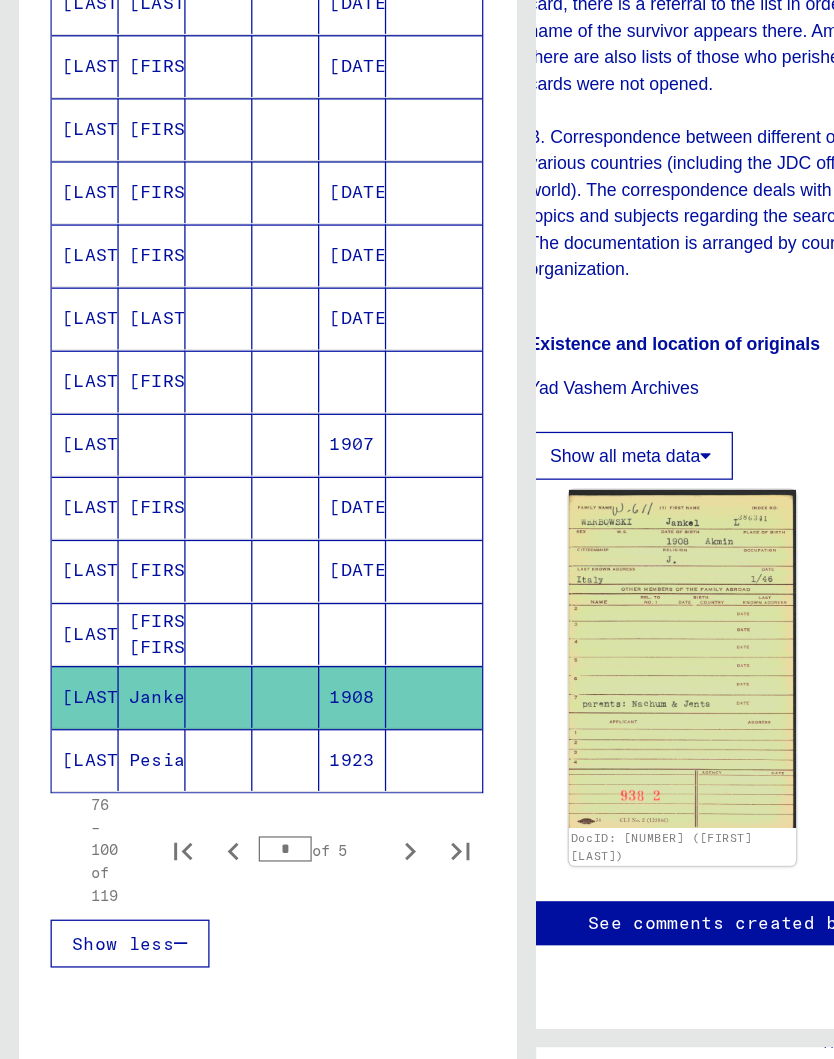 click 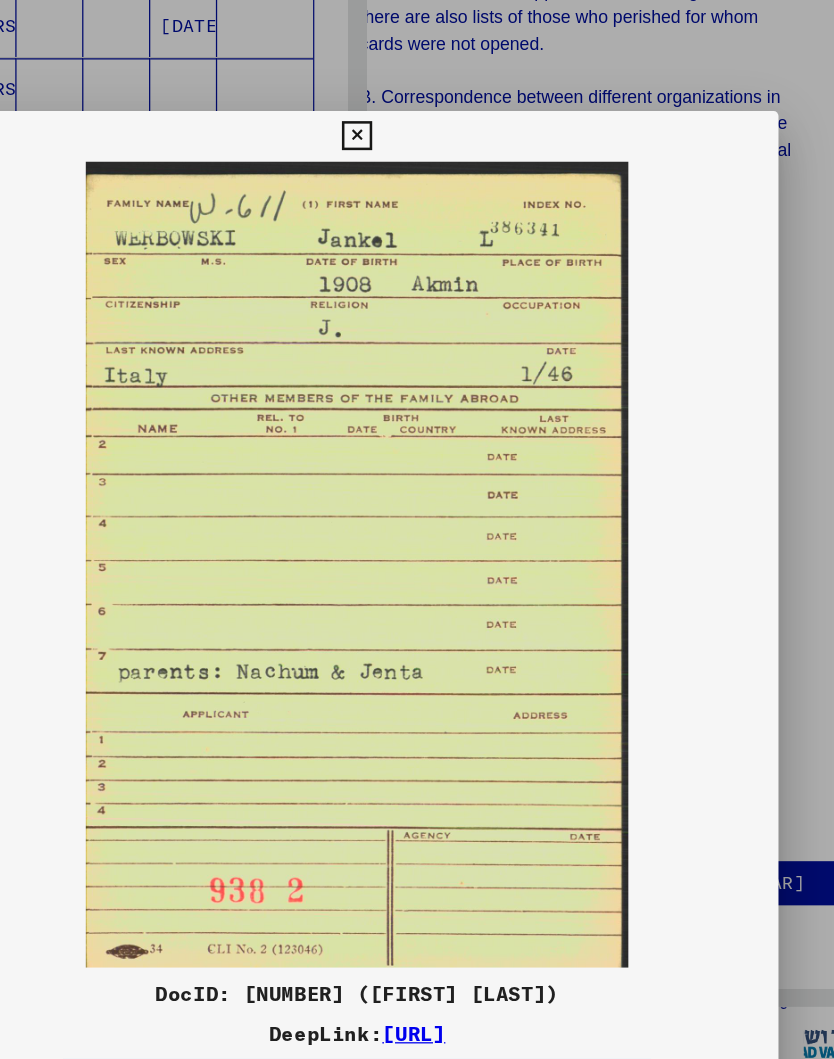 click at bounding box center [416, 140] 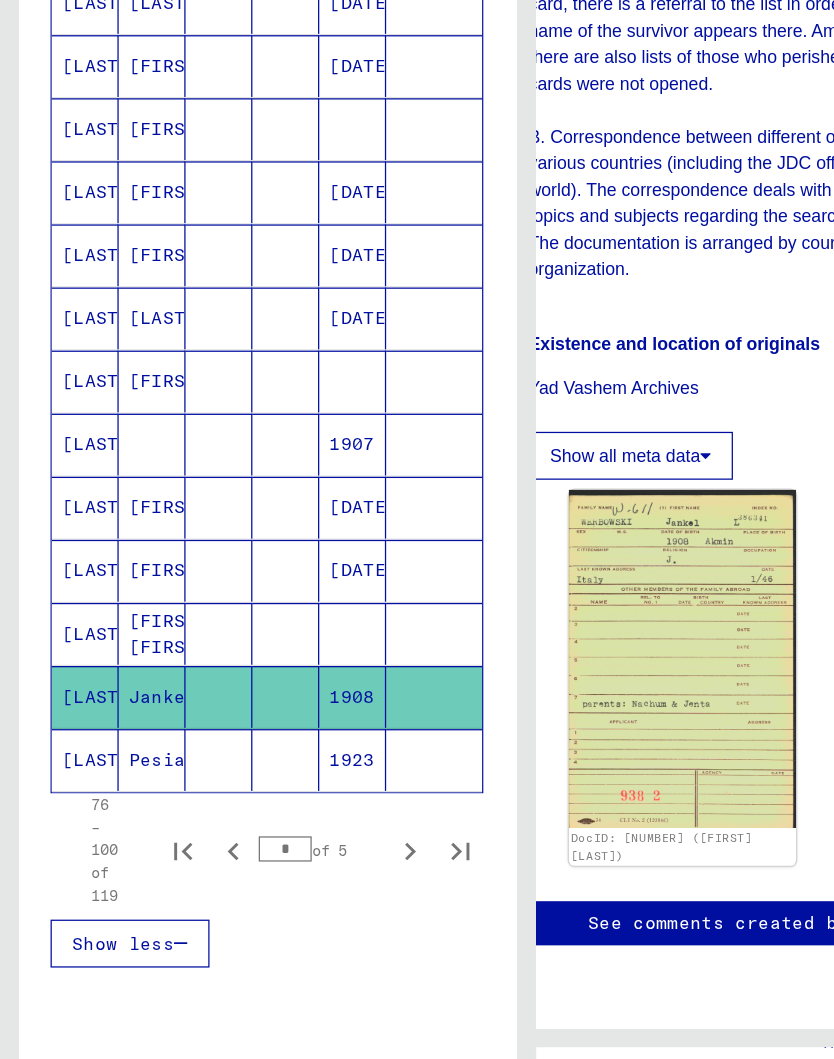 click on "Pesia" 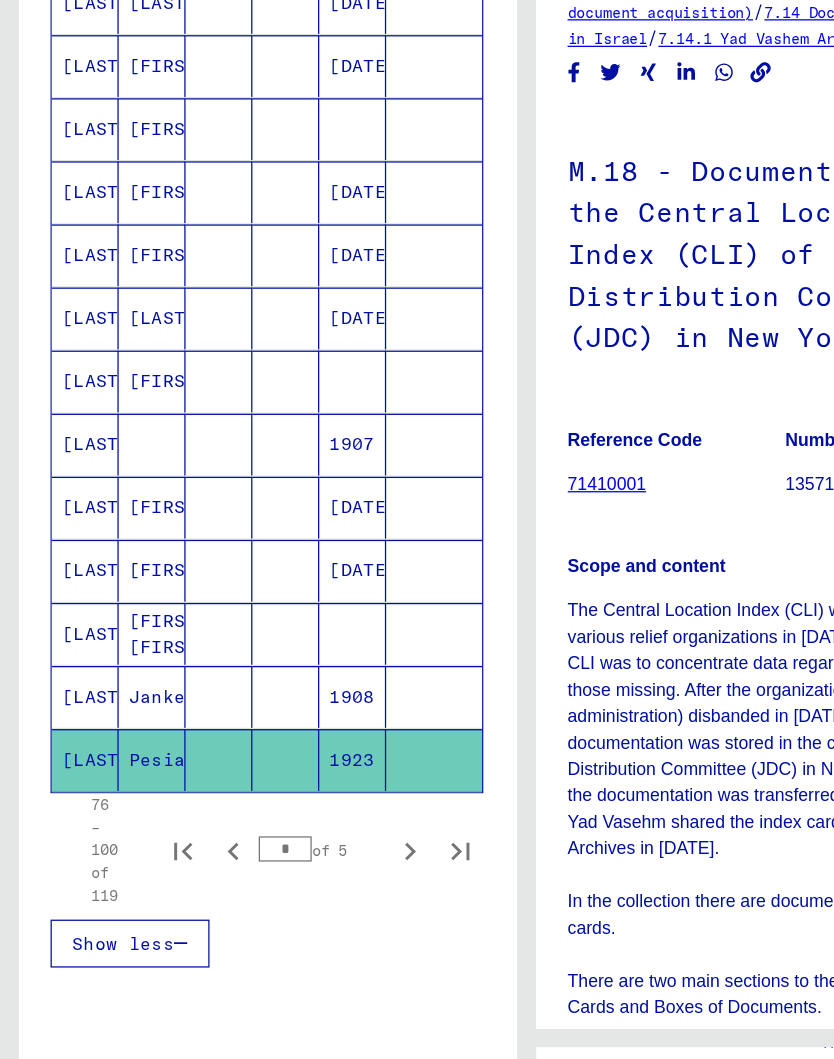 scroll, scrollTop: 0, scrollLeft: 0, axis: both 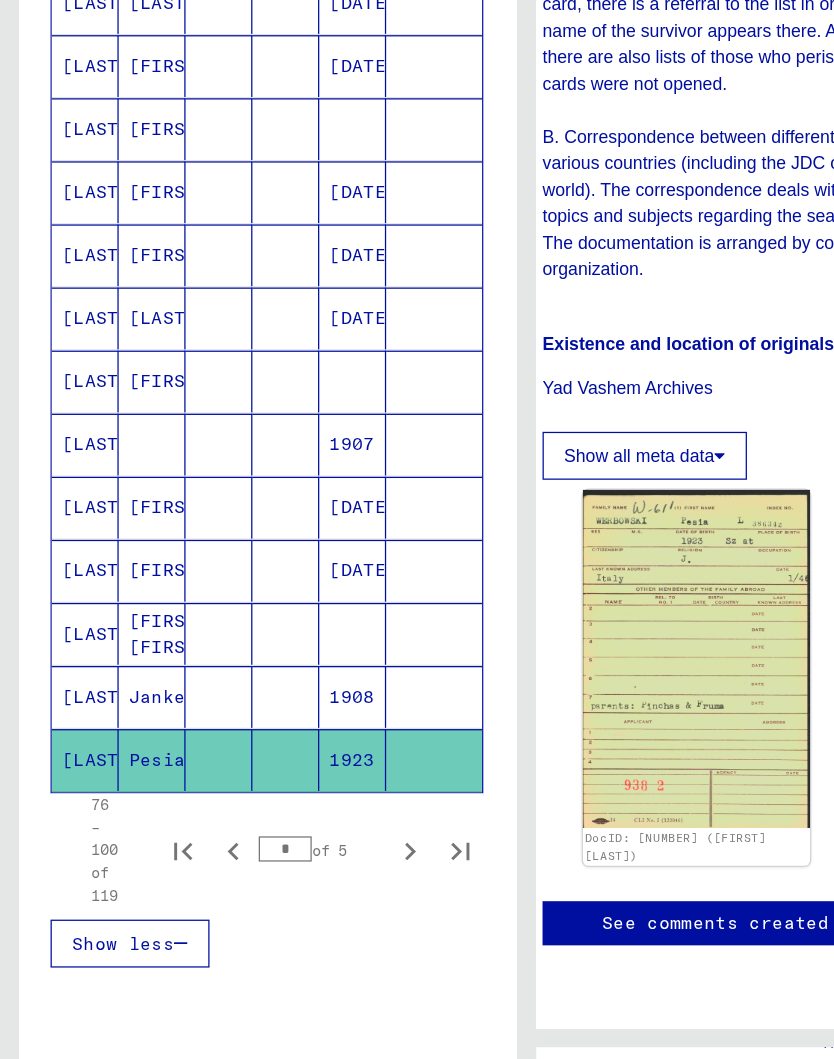 click 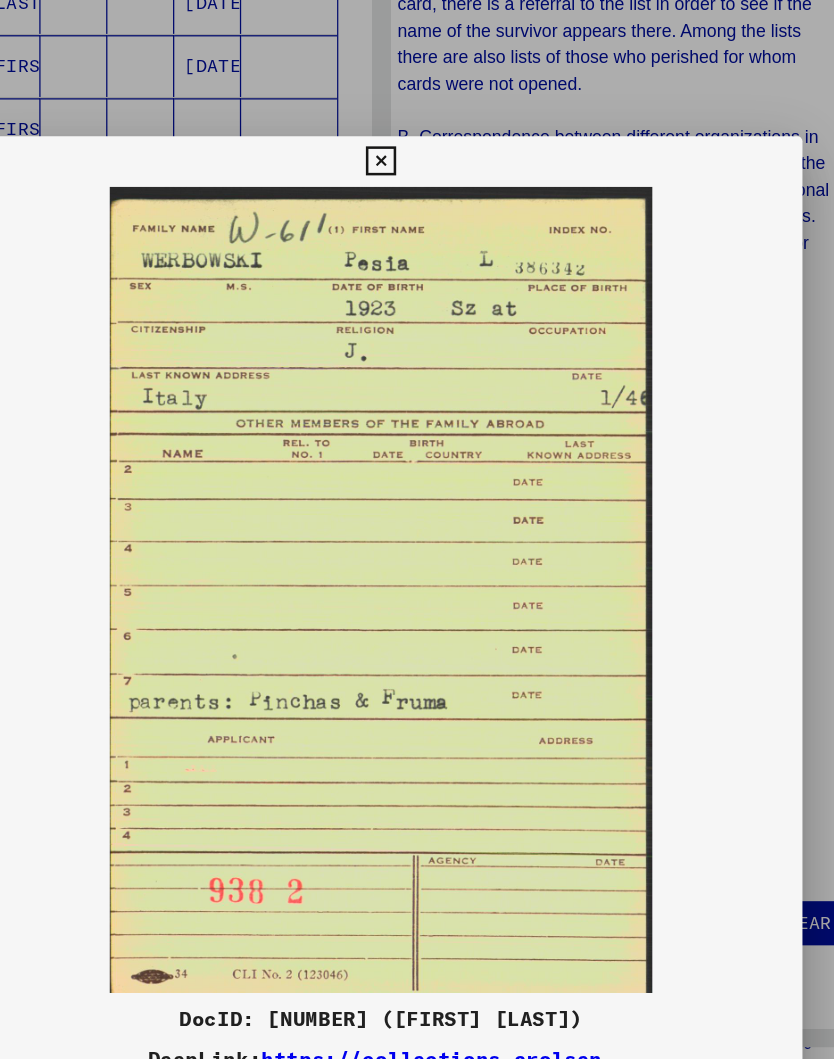 click at bounding box center [416, 128] 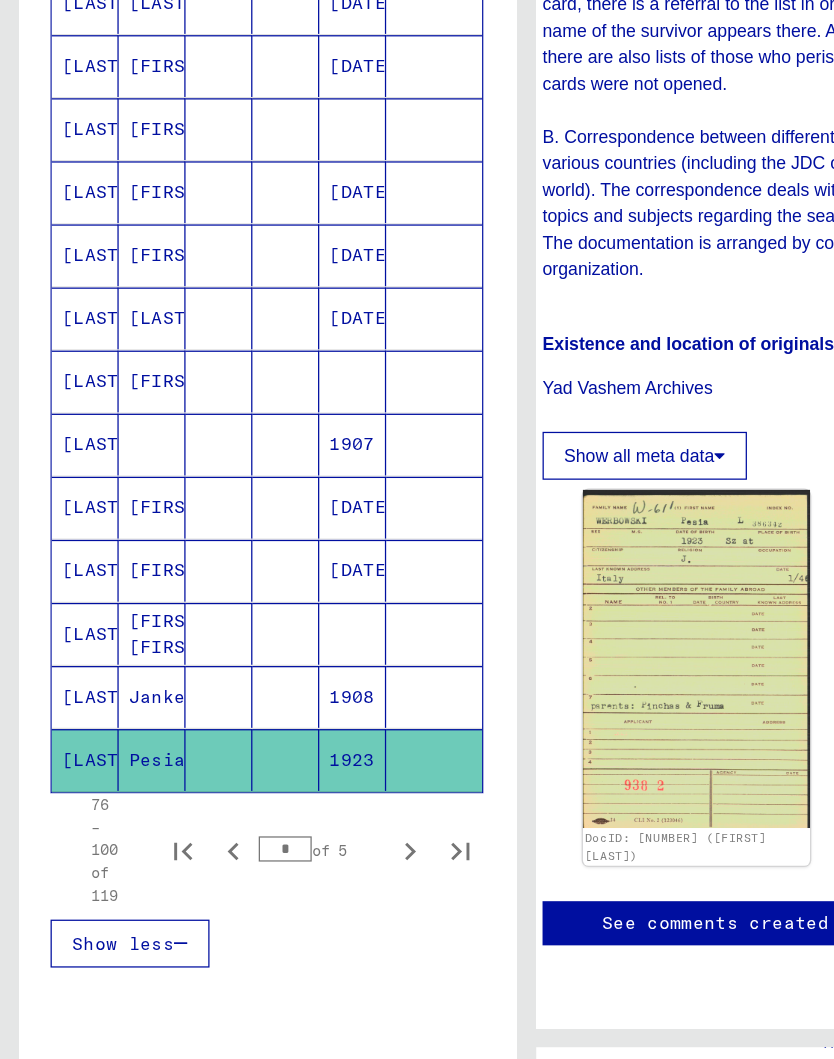 click 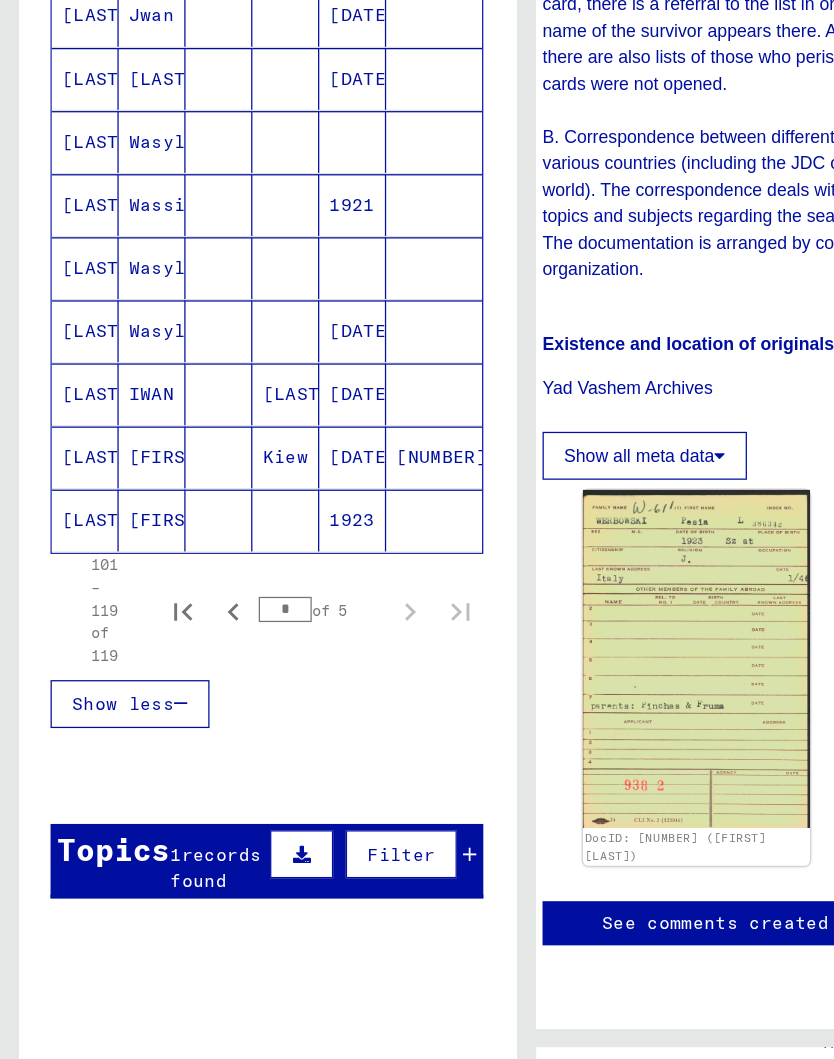 scroll, scrollTop: 0, scrollLeft: 0, axis: both 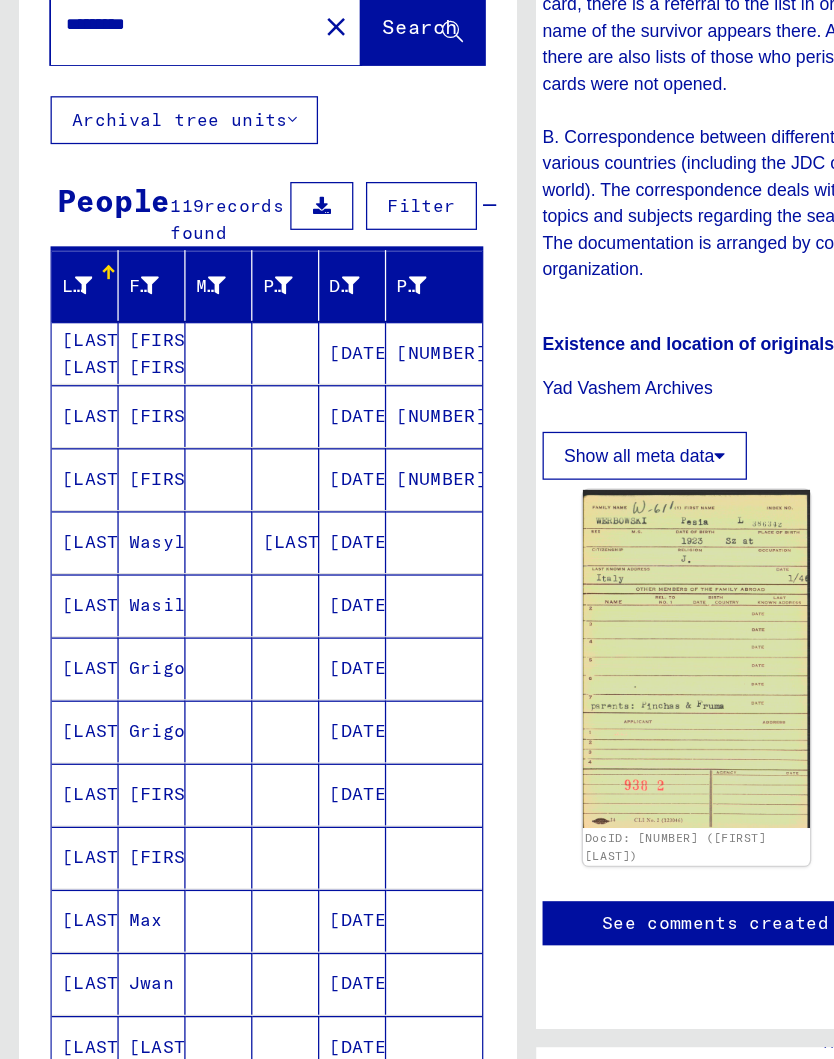 click on "close" 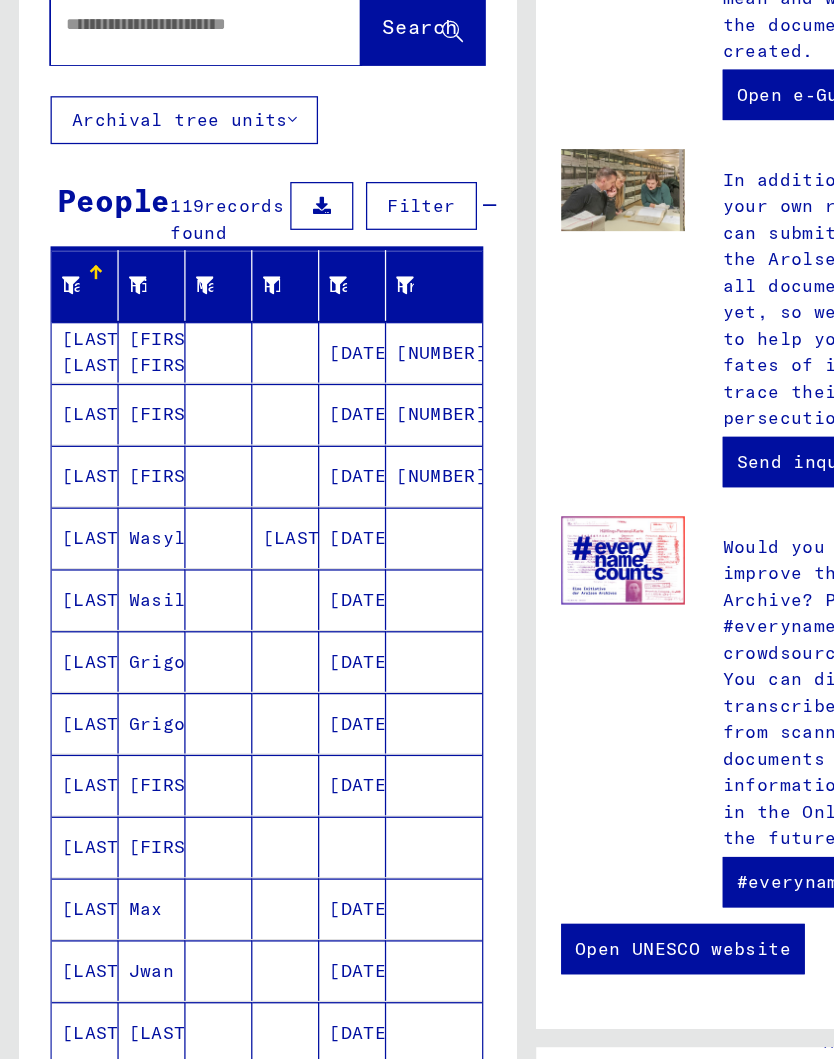 scroll, scrollTop: 1018, scrollLeft: 0, axis: vertical 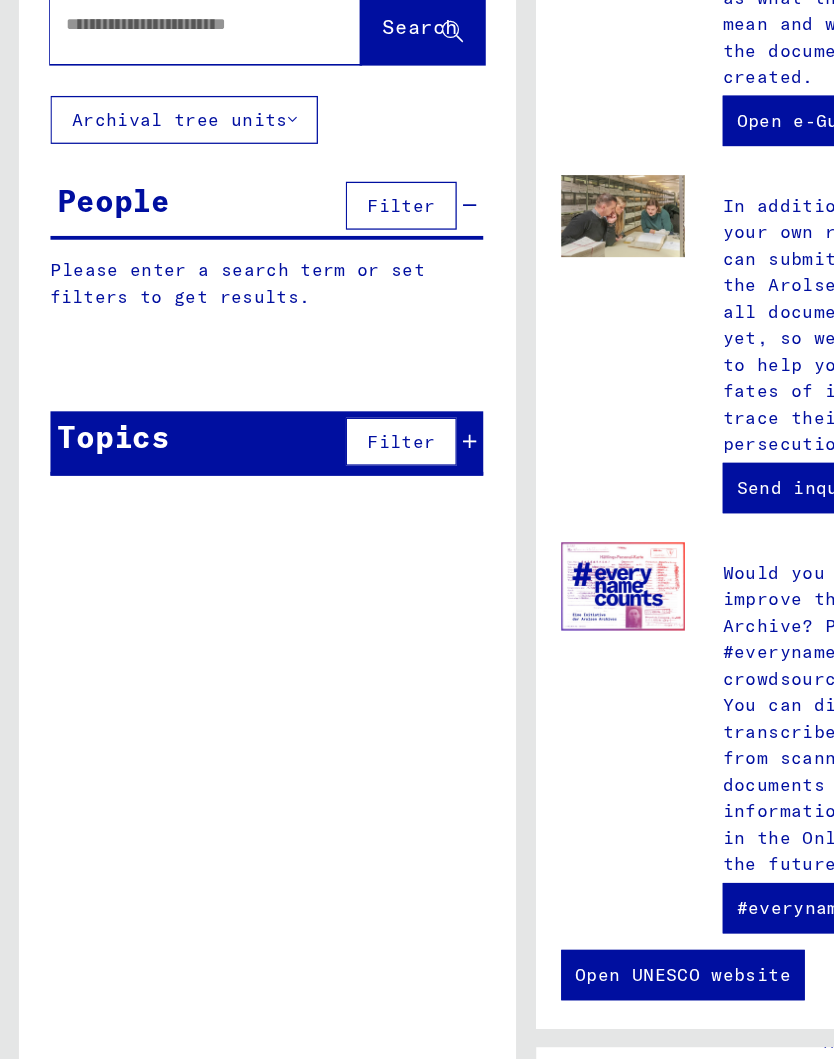 click at bounding box center (139, 153) 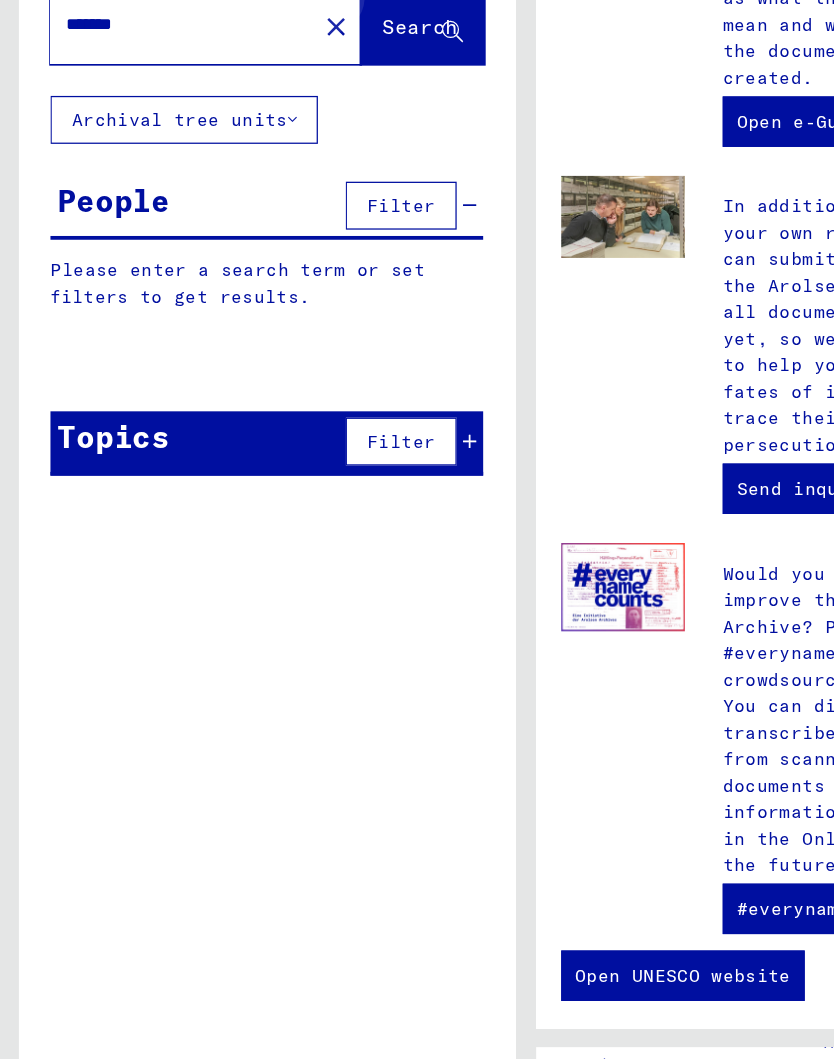 type on "*******" 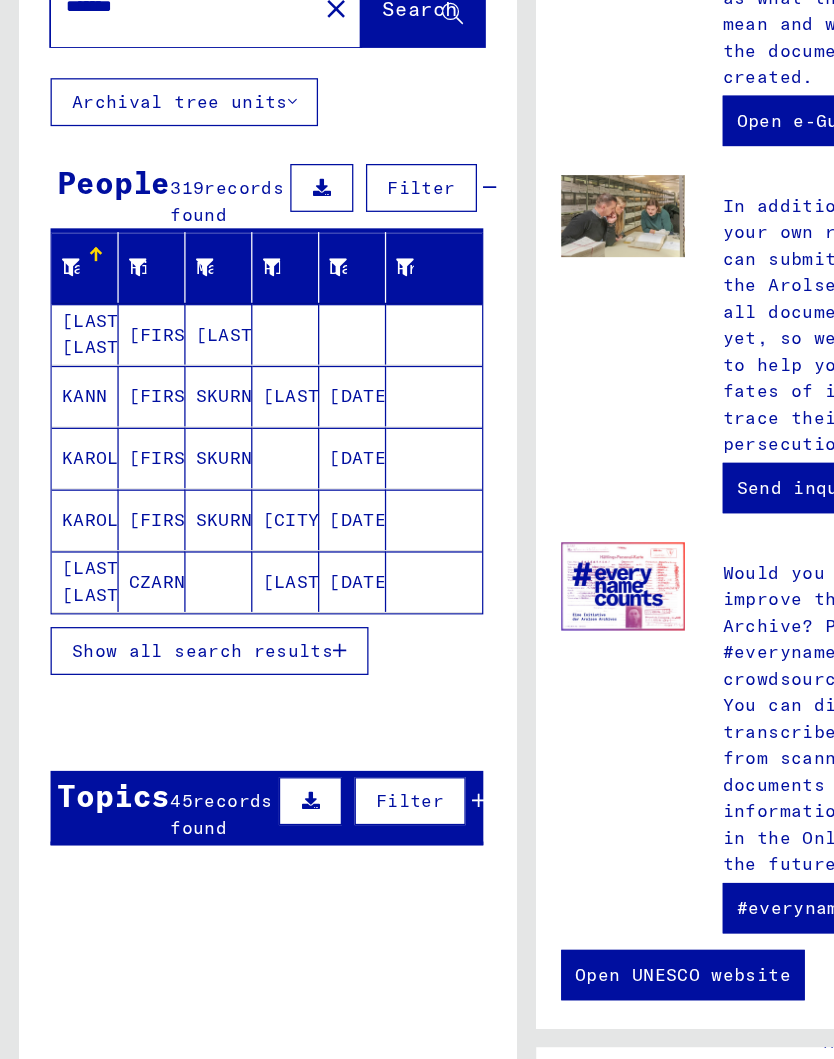 scroll, scrollTop: 19, scrollLeft: 0, axis: vertical 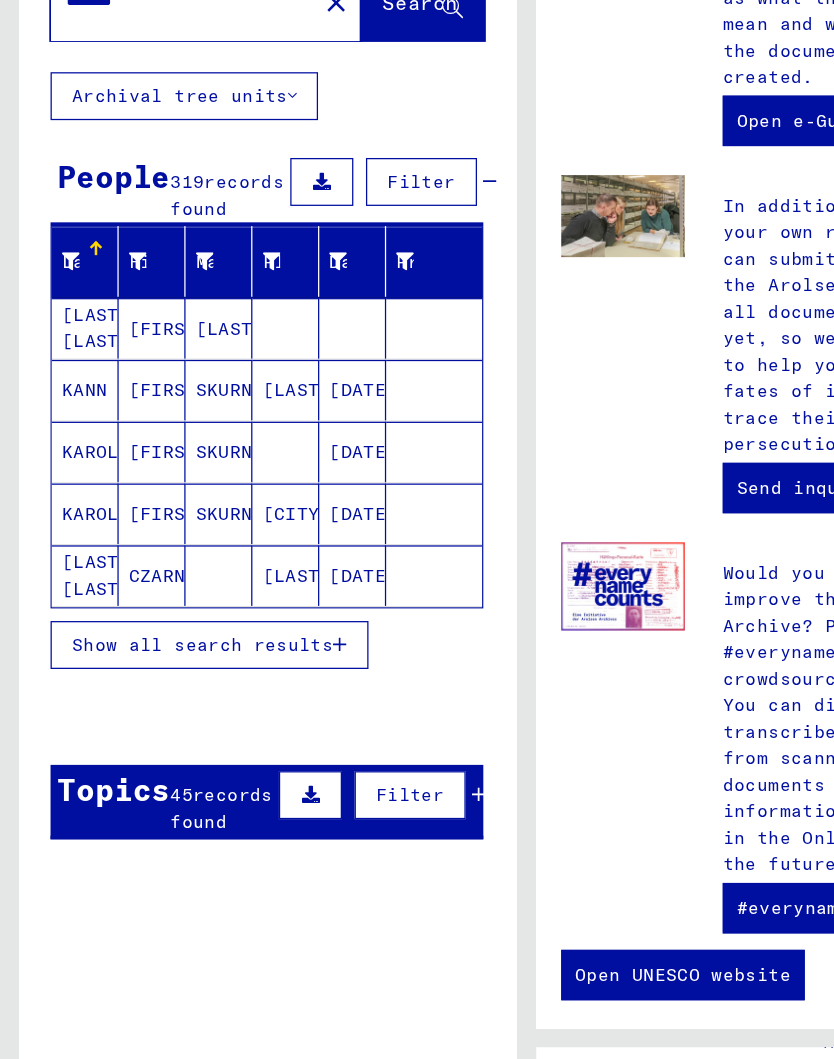 click at bounding box center [269, 645] 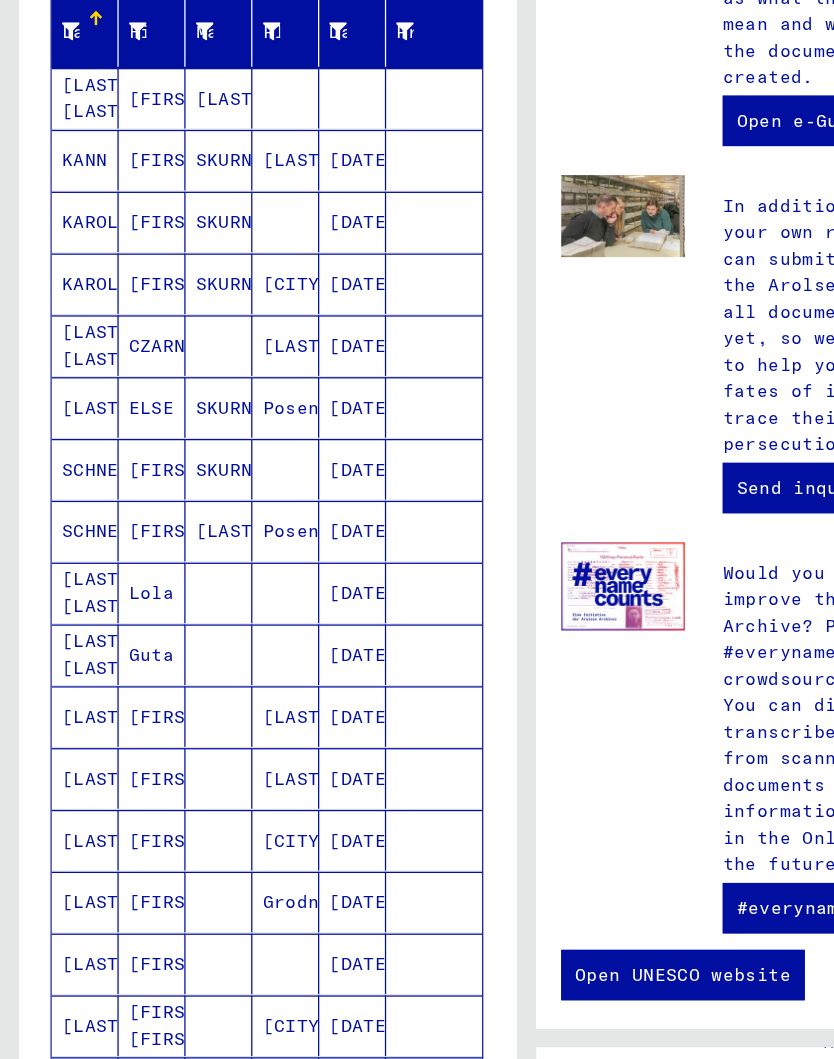 scroll, scrollTop: 209, scrollLeft: 0, axis: vertical 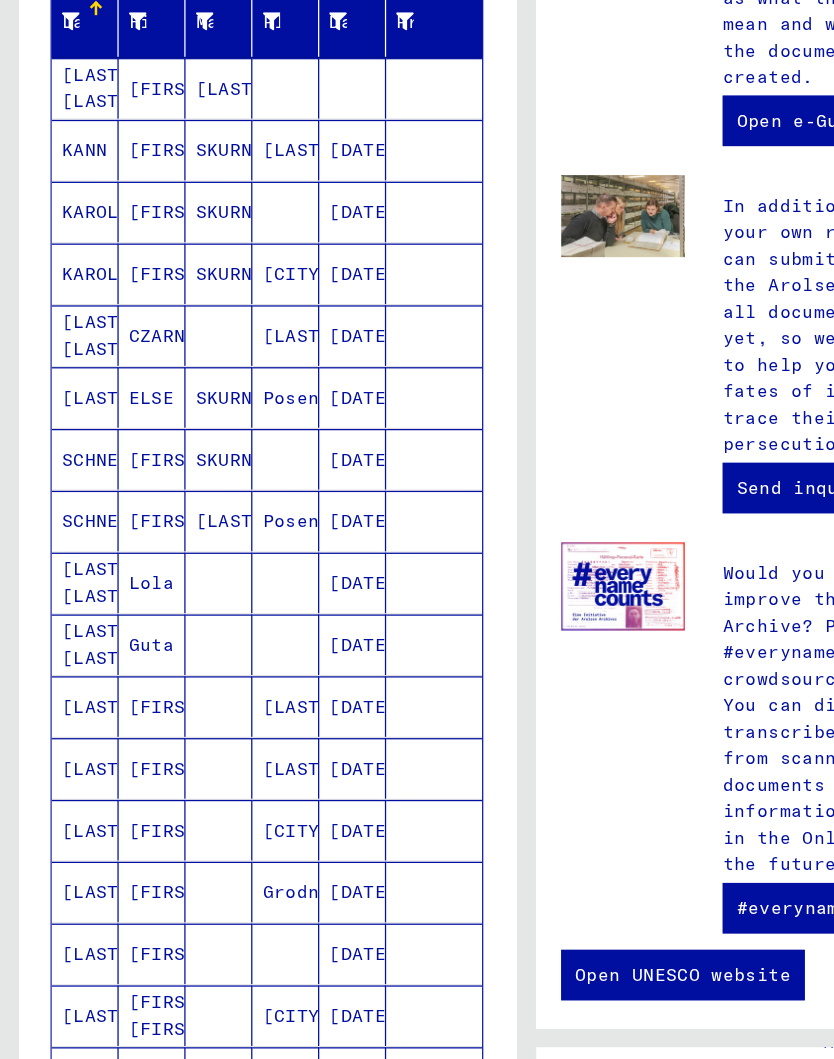 click on "[LAST] [LAST]" at bounding box center (67, 694) 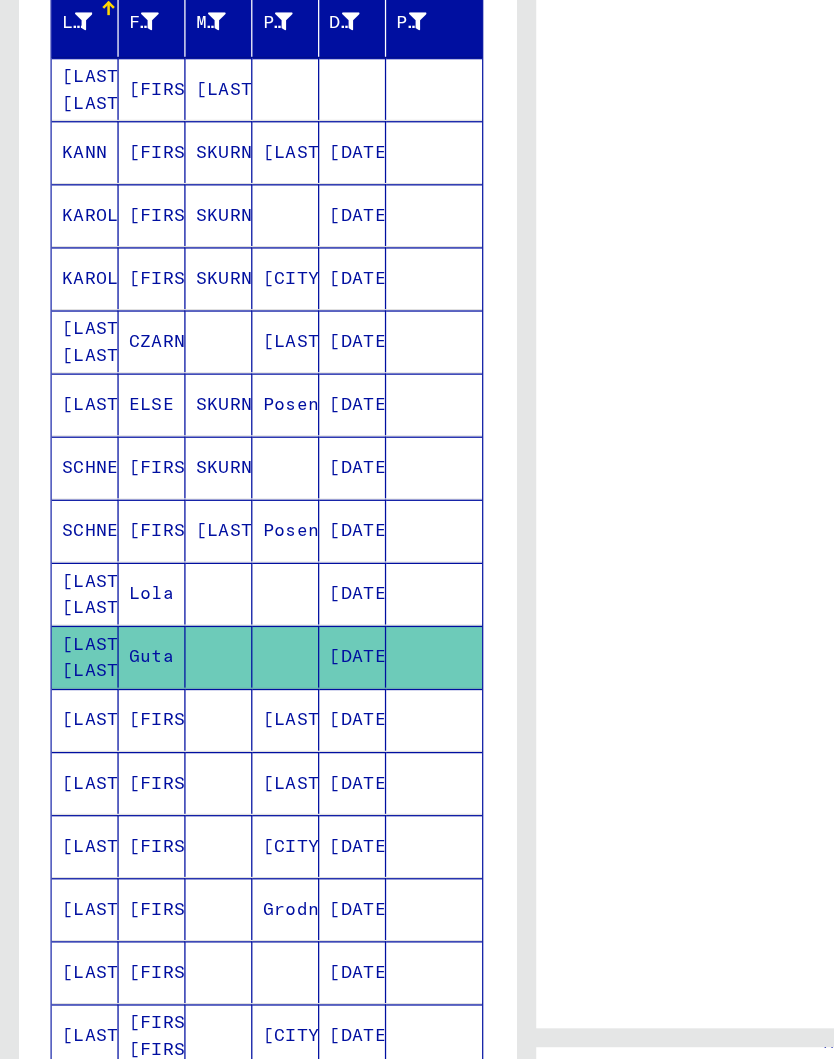 scroll, scrollTop: 0, scrollLeft: 0, axis: both 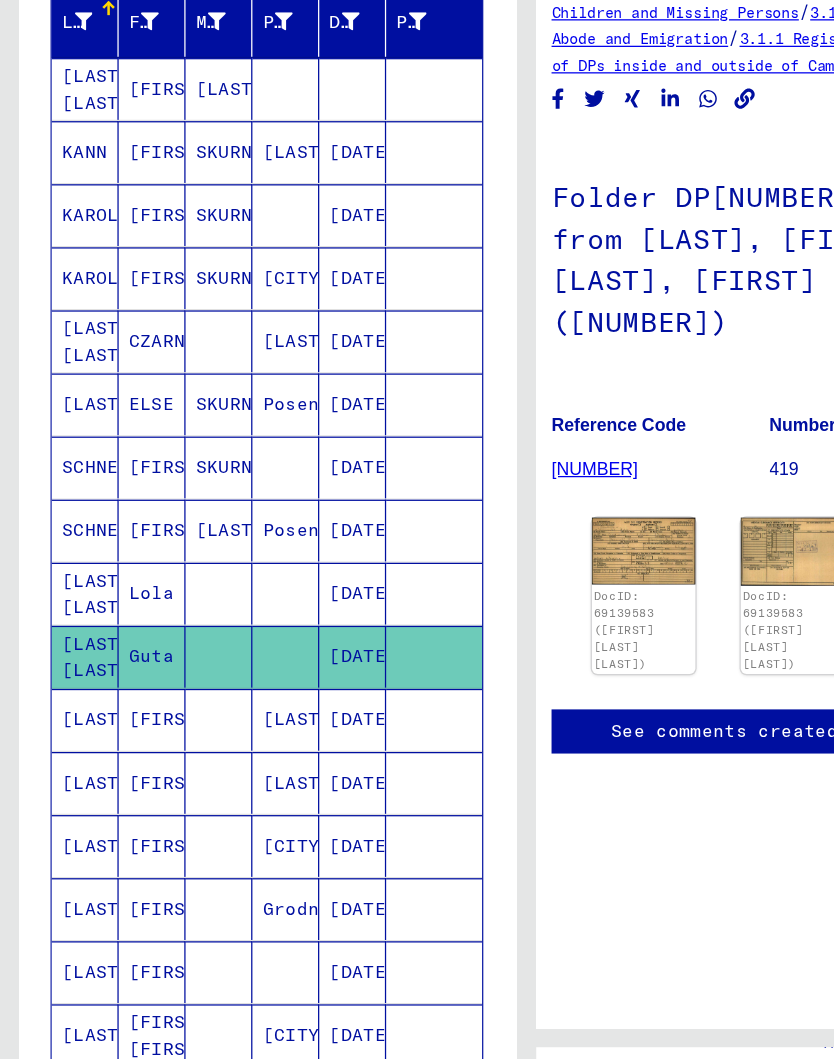 click 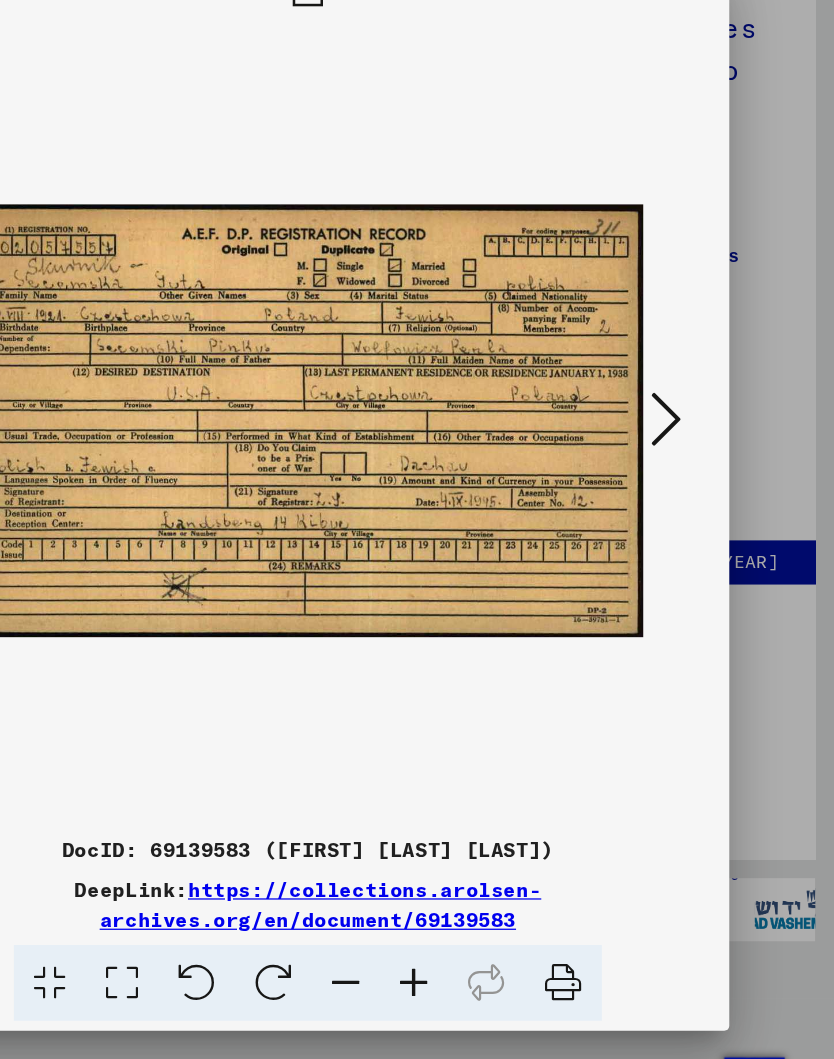 click at bounding box center (701, 467) 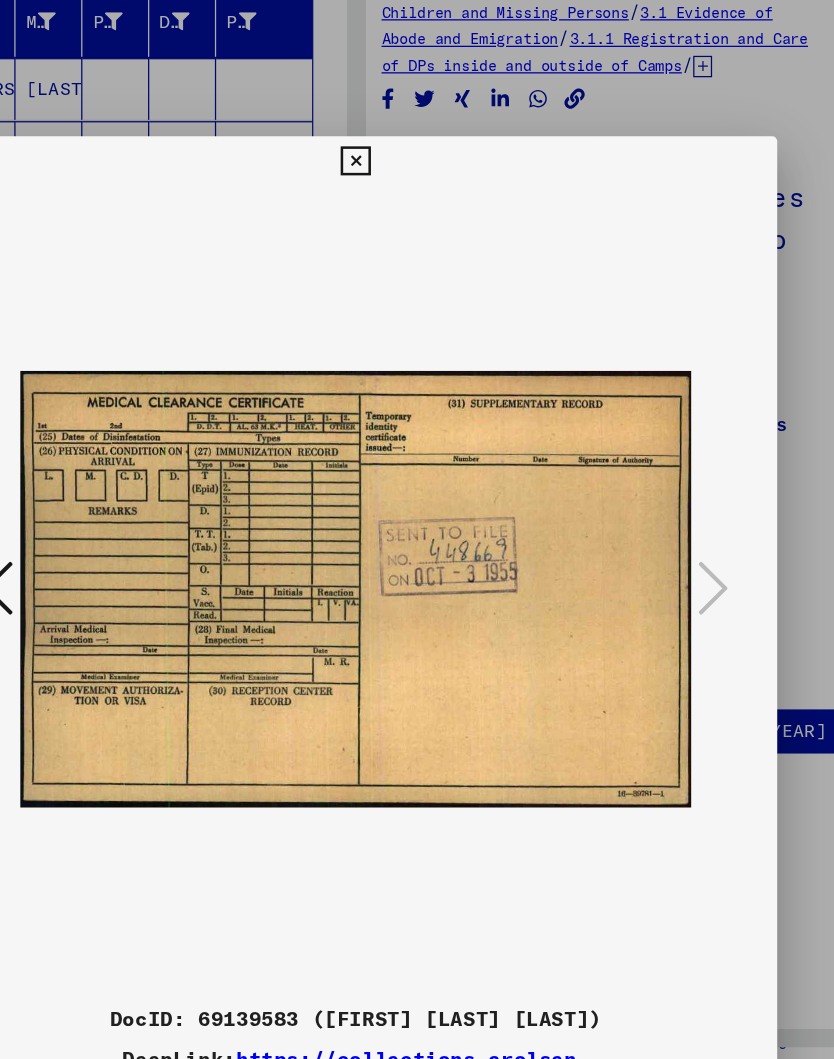click at bounding box center [416, 128] 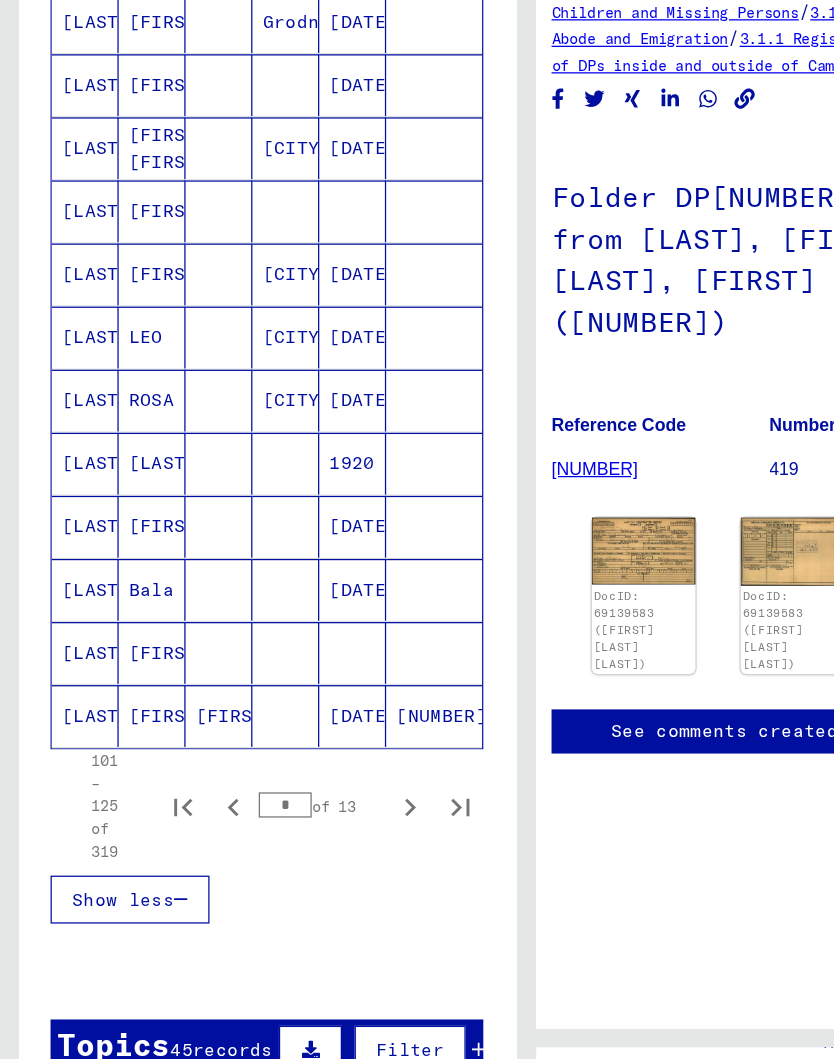 scroll, scrollTop: 913, scrollLeft: 0, axis: vertical 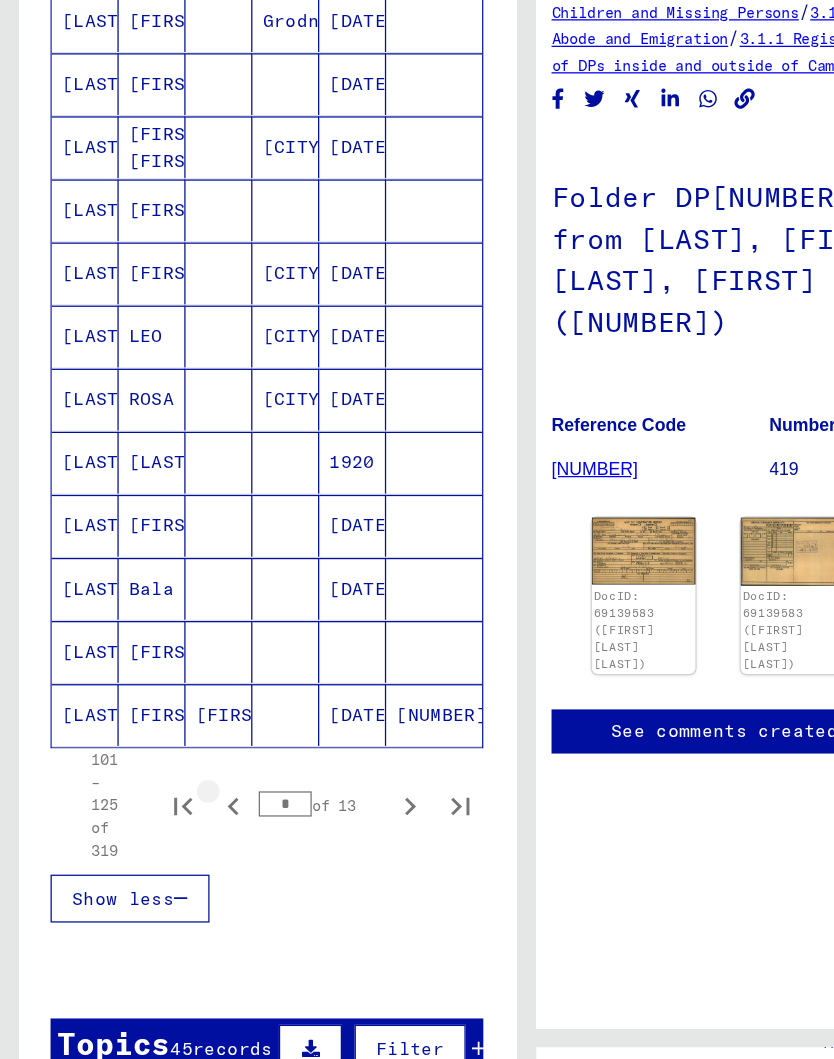 click 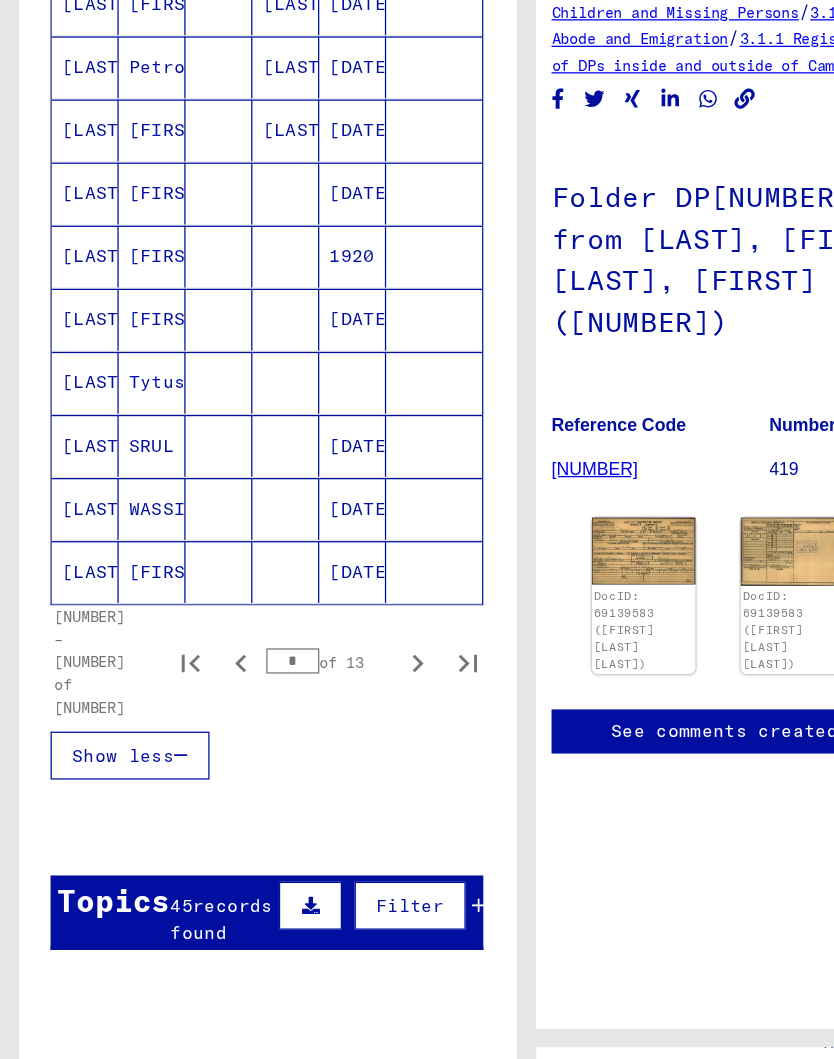 scroll, scrollTop: 1025, scrollLeft: 0, axis: vertical 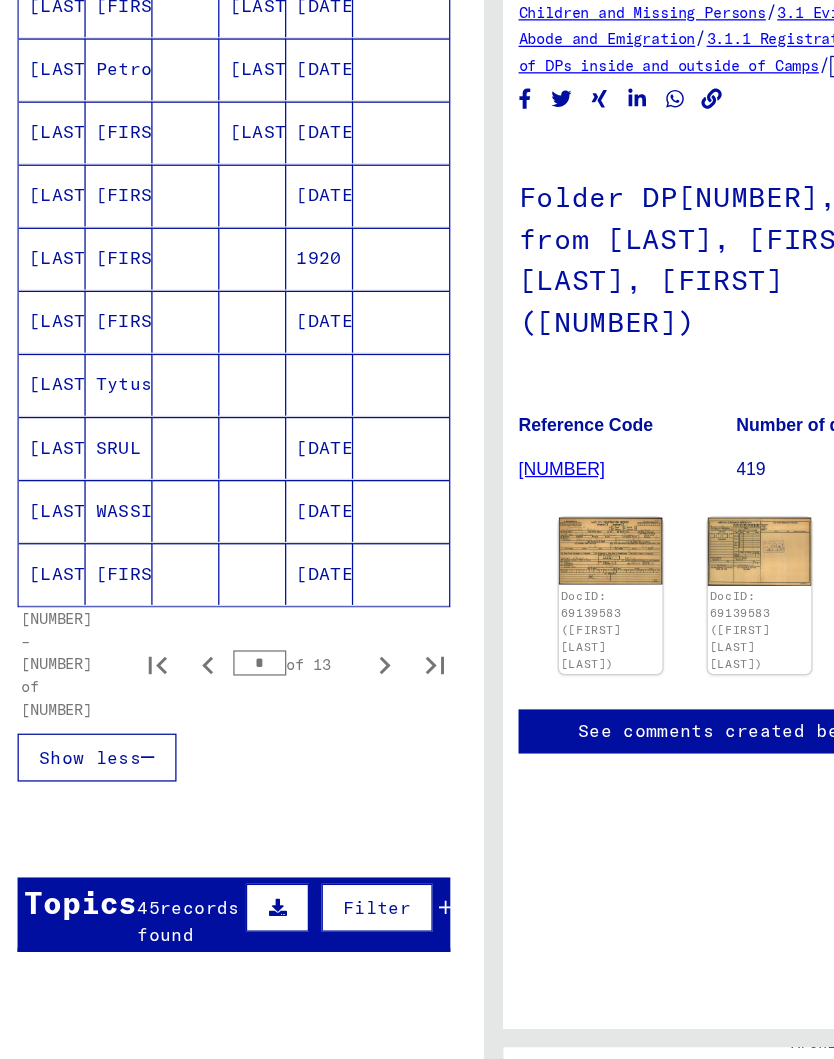 click 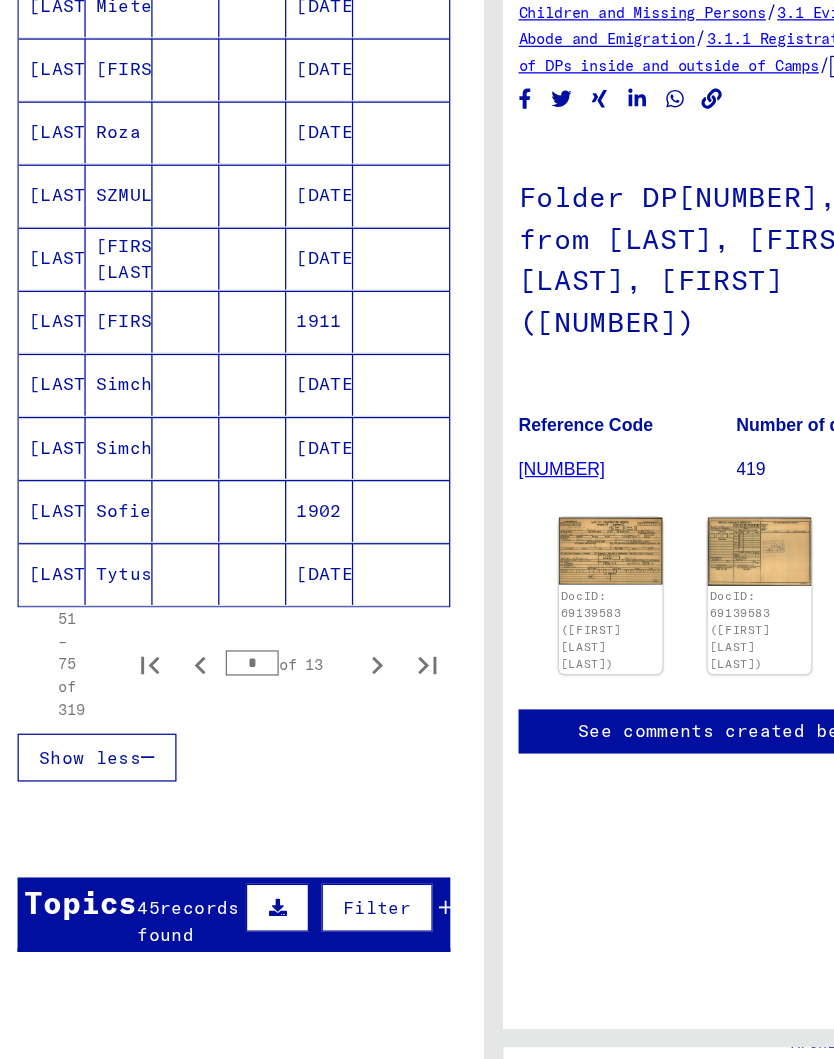 click 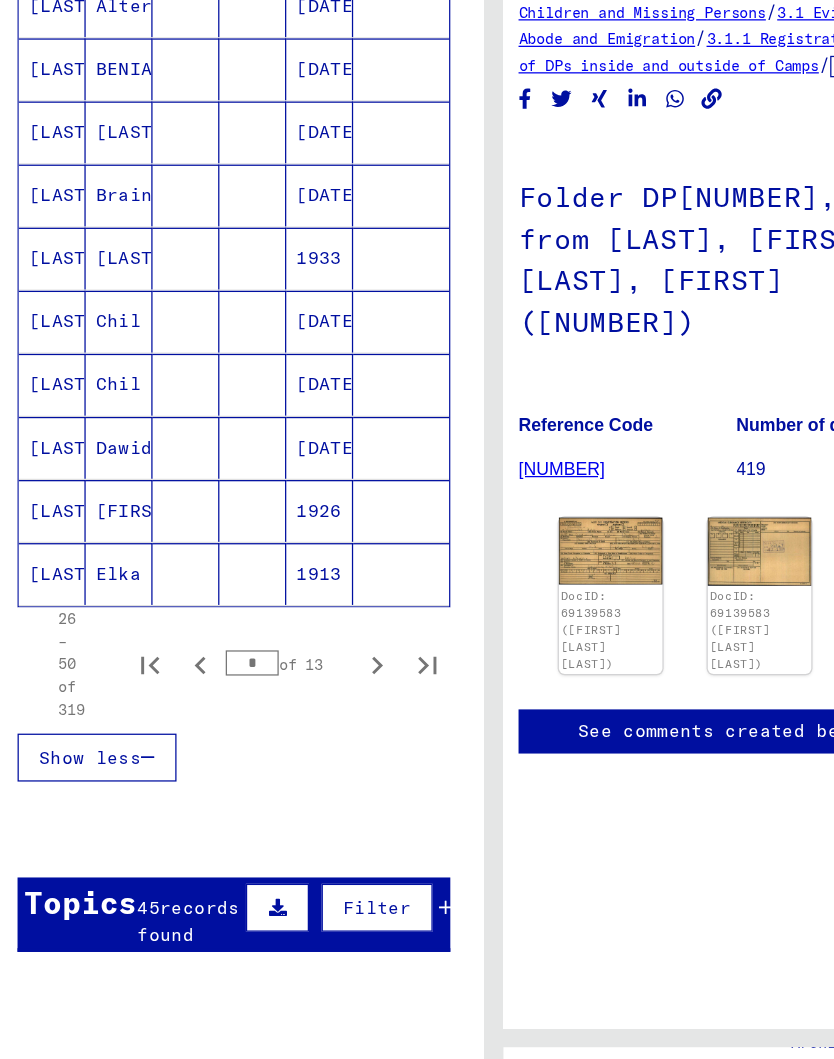 click 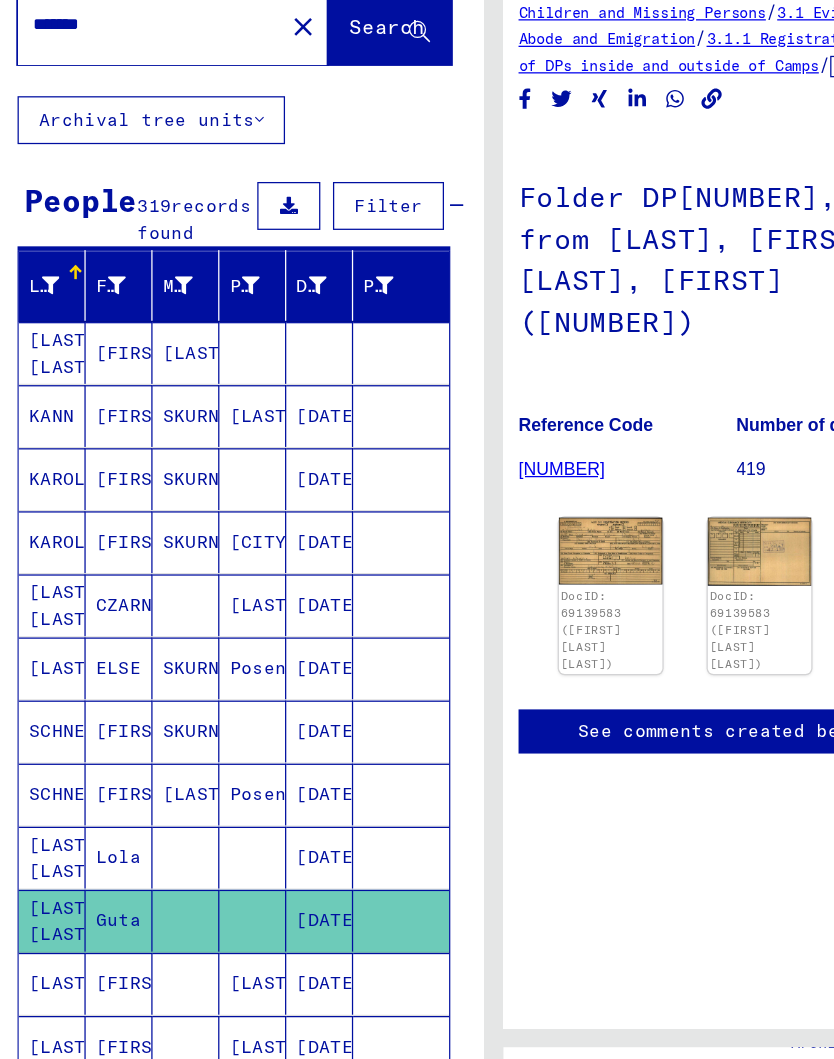 scroll, scrollTop: 0, scrollLeft: 0, axis: both 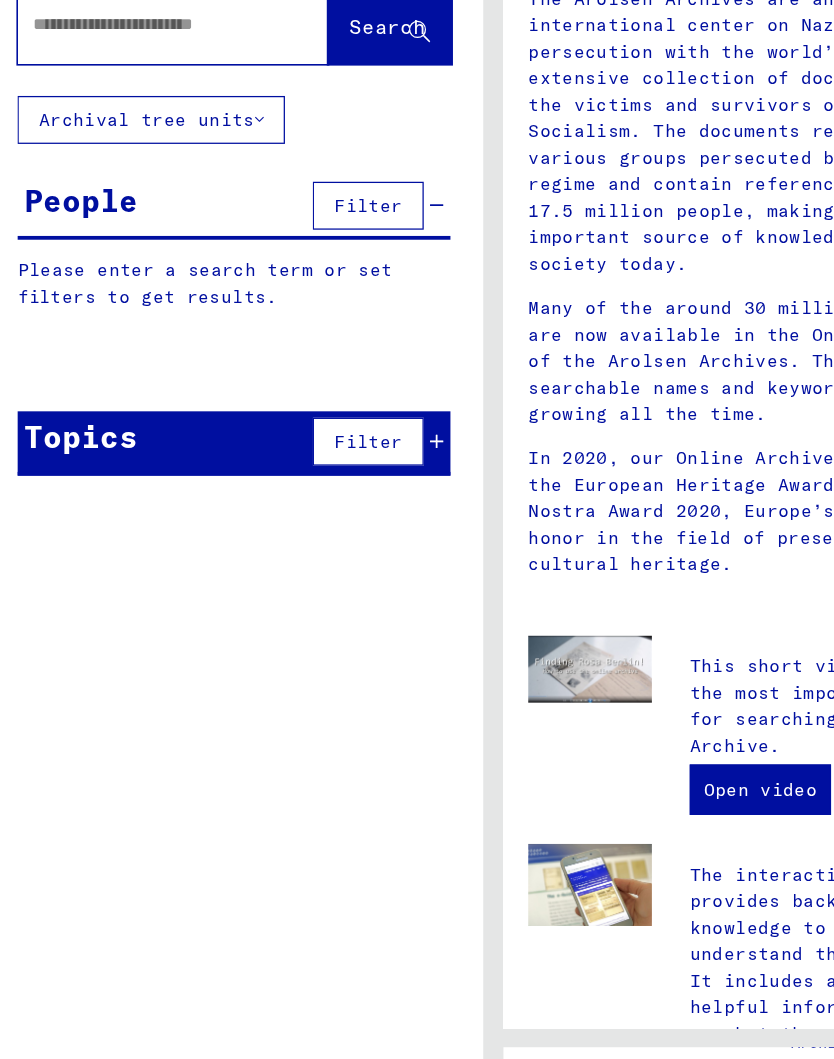 click at bounding box center [113, 153] 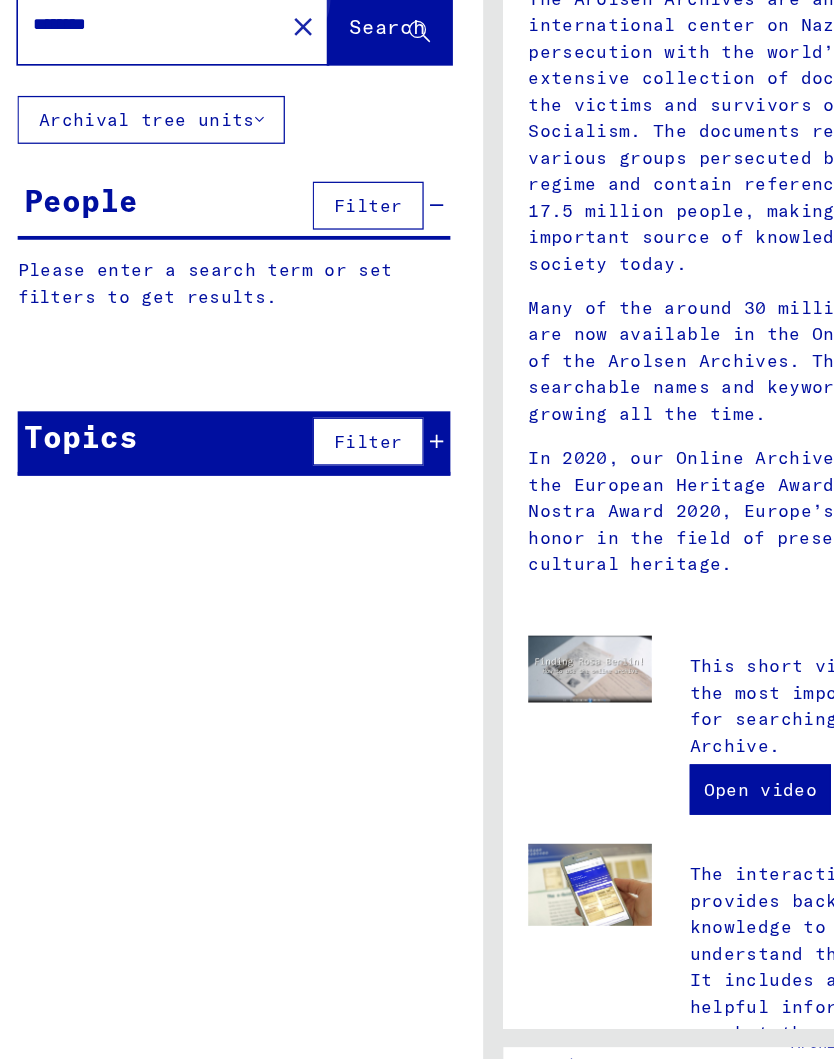 type on "********" 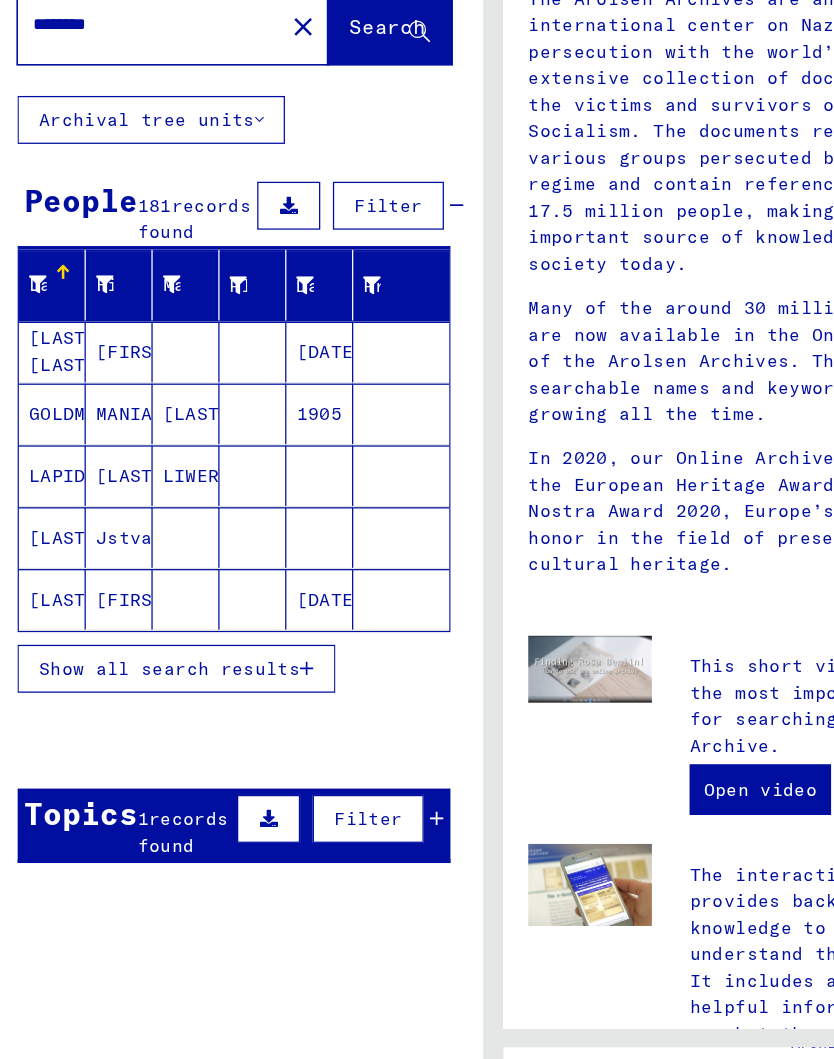 click on "Show all search results" at bounding box center [134, 664] 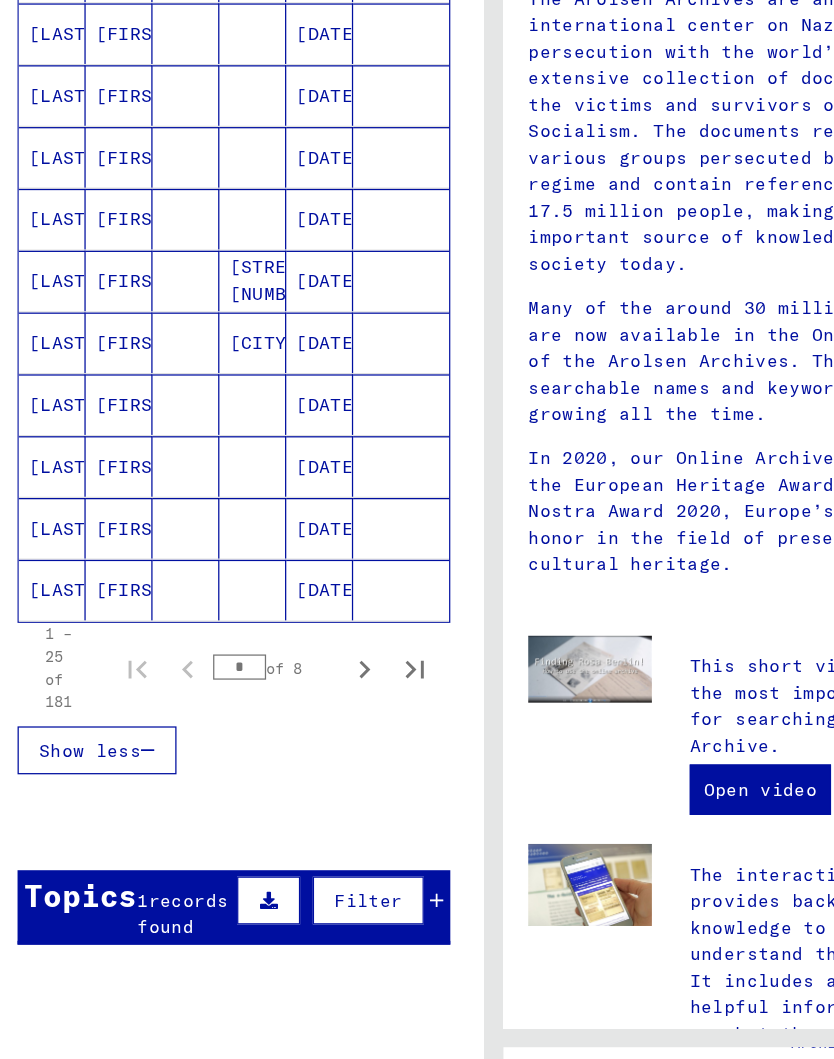 scroll, scrollTop: 1000, scrollLeft: 0, axis: vertical 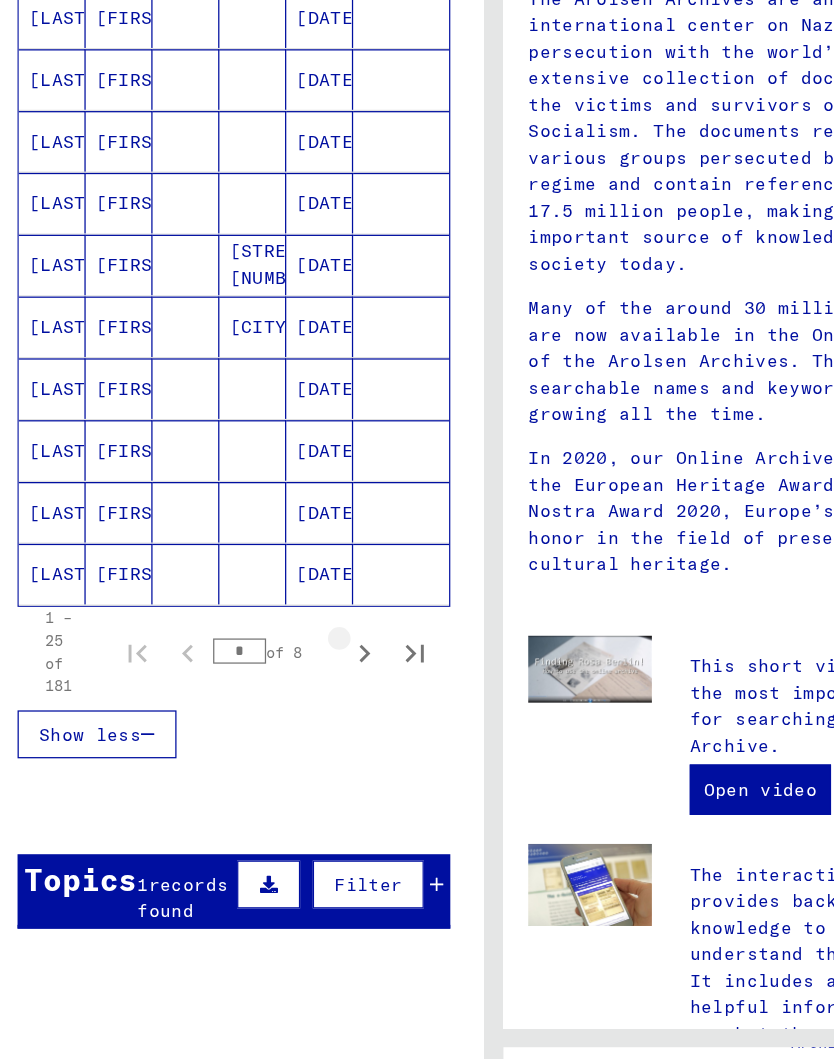 click 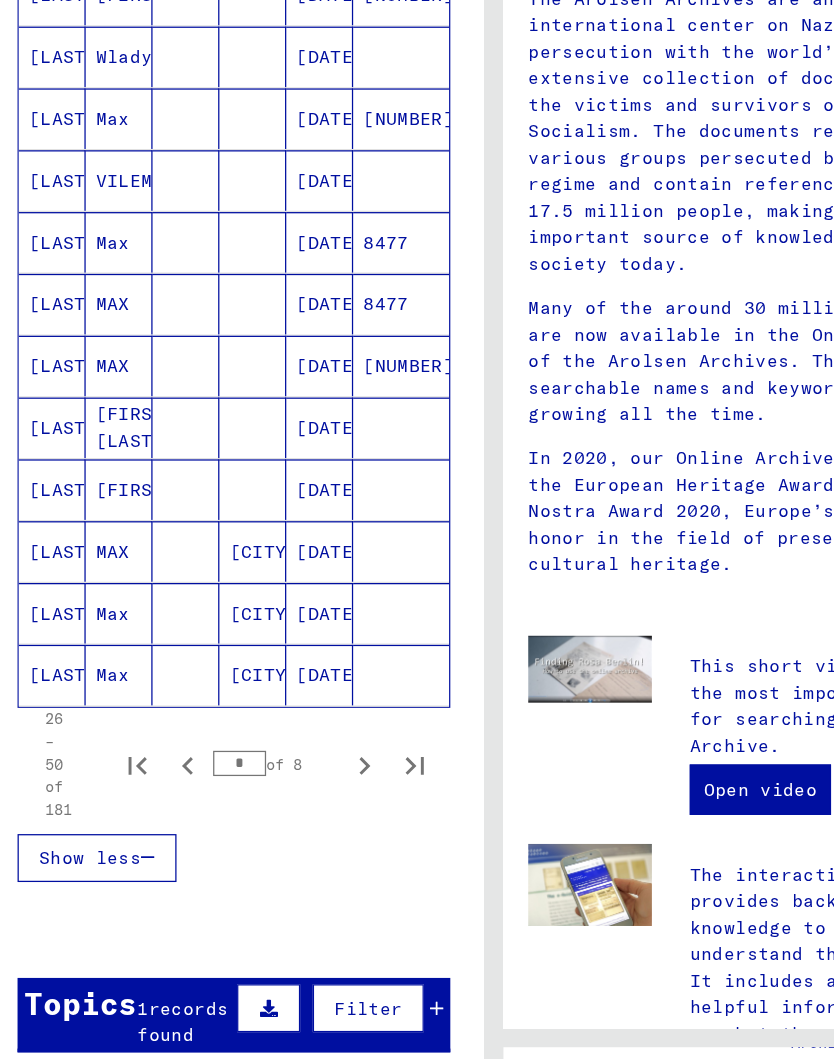scroll, scrollTop: 923, scrollLeft: 0, axis: vertical 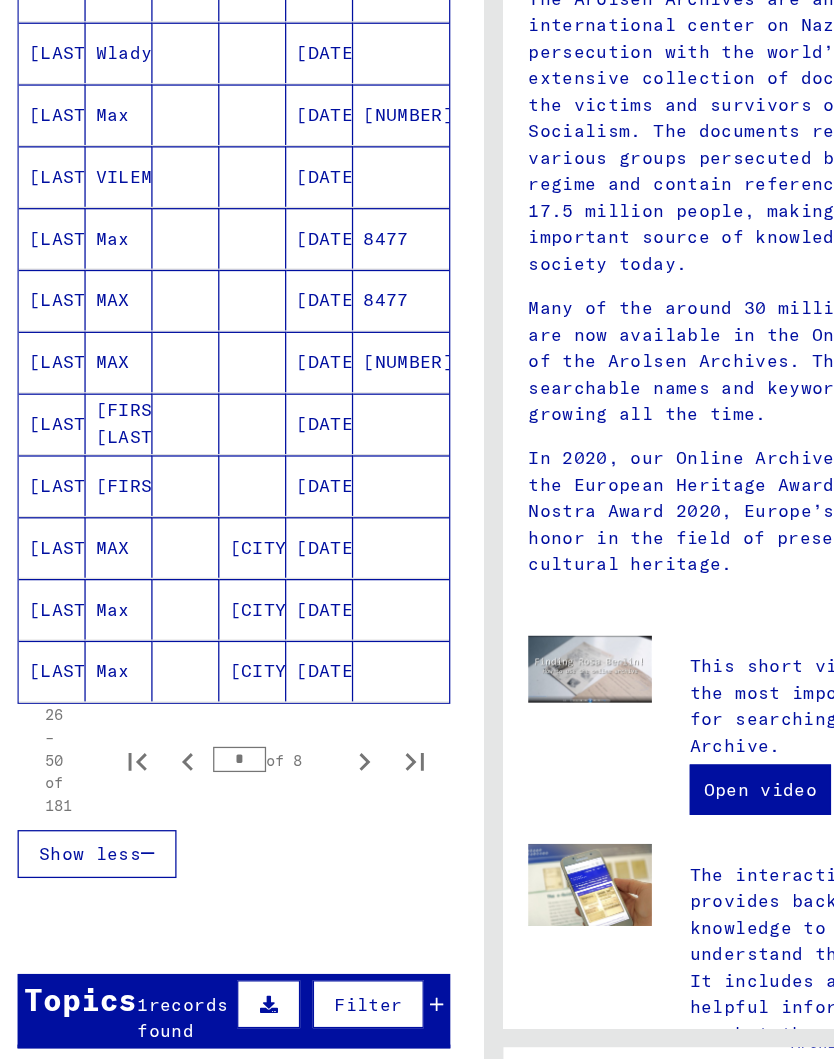 click 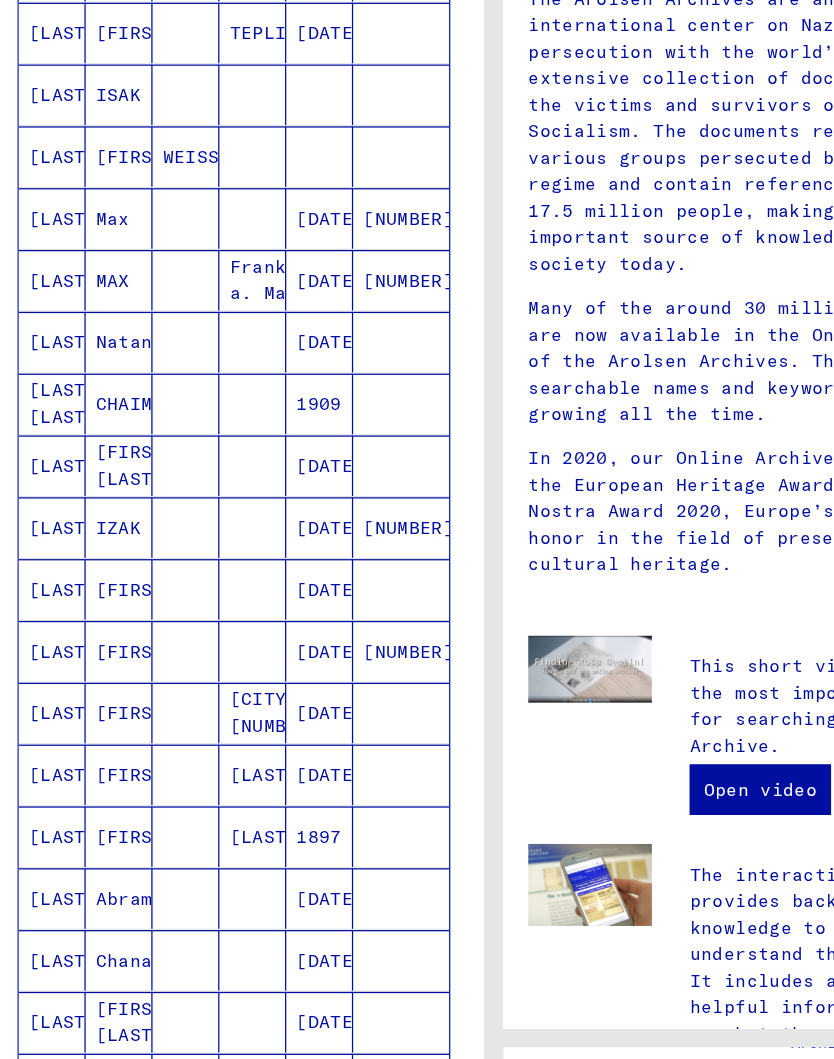 scroll, scrollTop: 352, scrollLeft: 0, axis: vertical 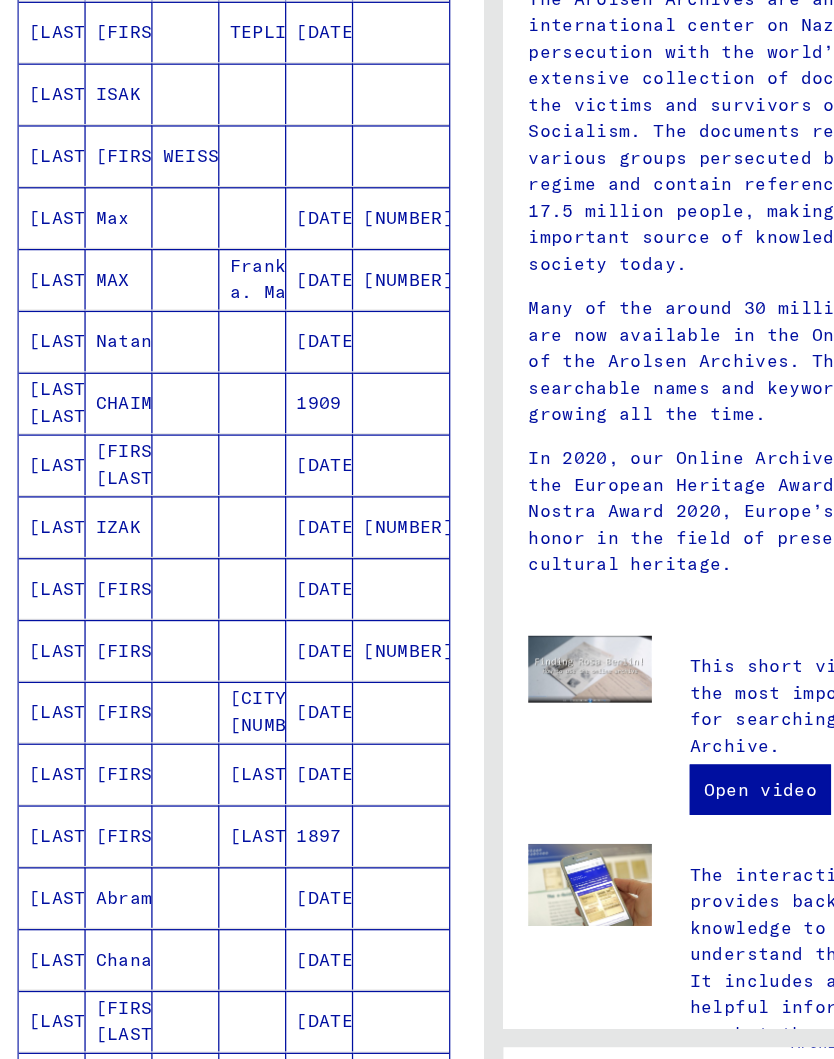 click on "[LAST] [LAST]" at bounding box center [41, 502] 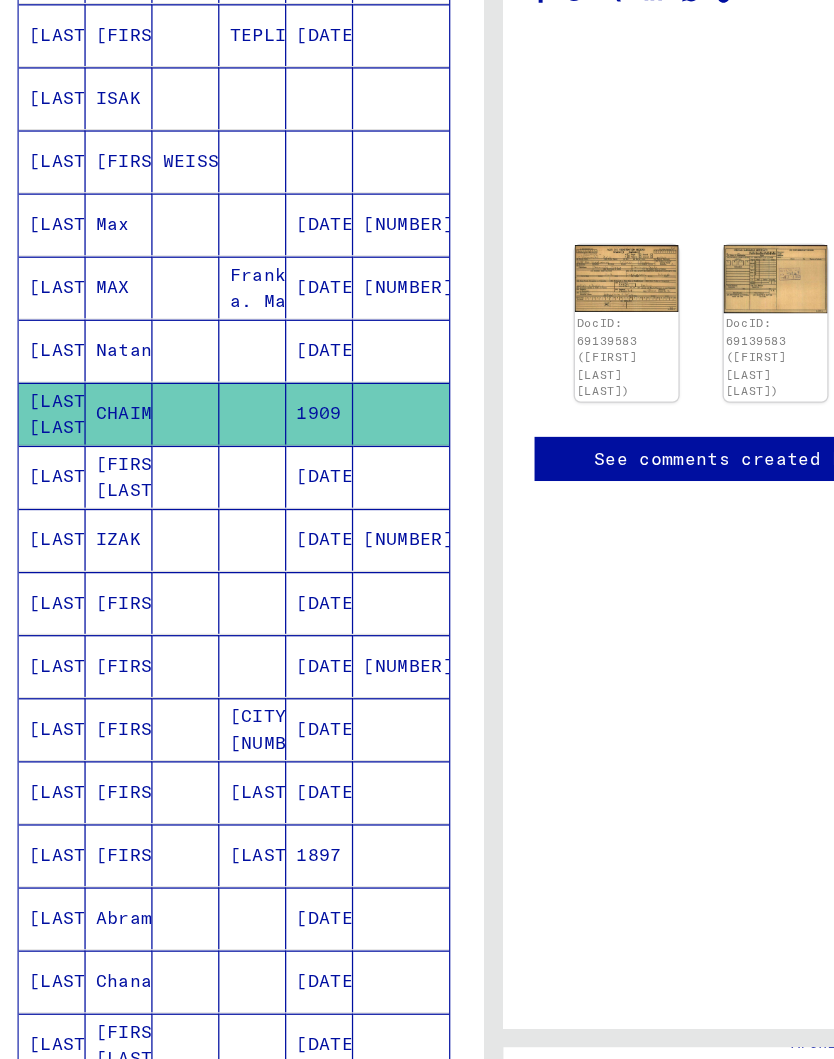 scroll, scrollTop: 0, scrollLeft: 0, axis: both 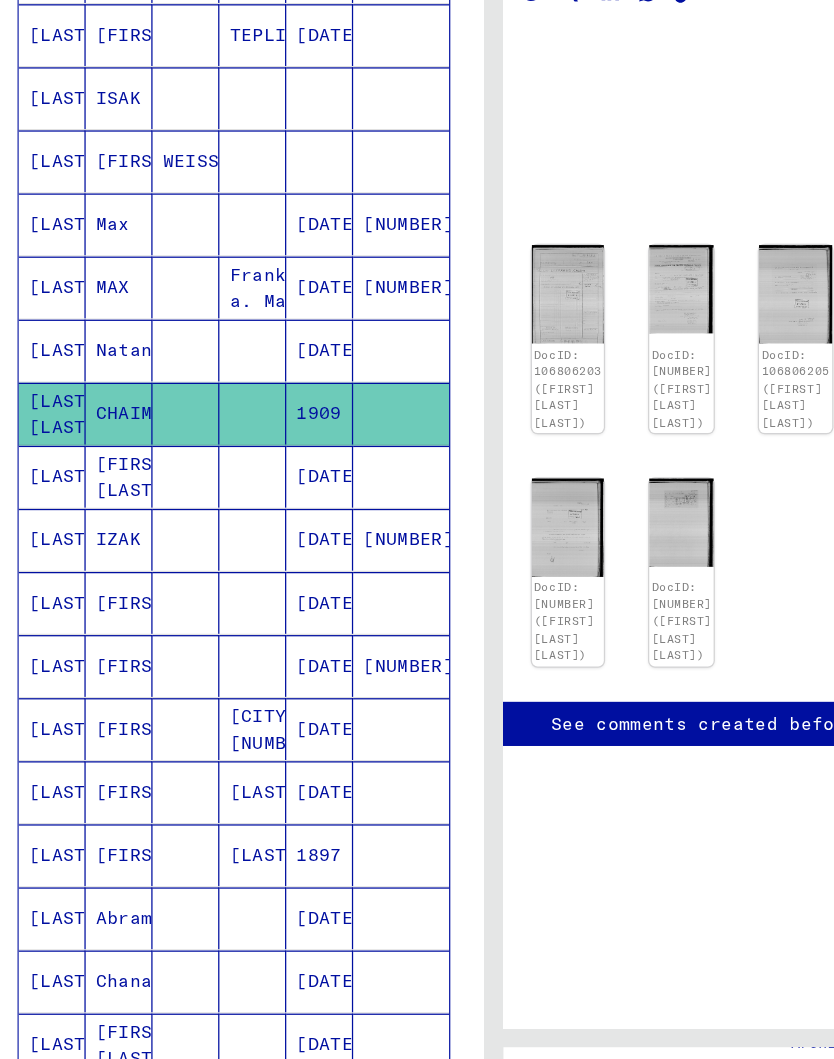 click 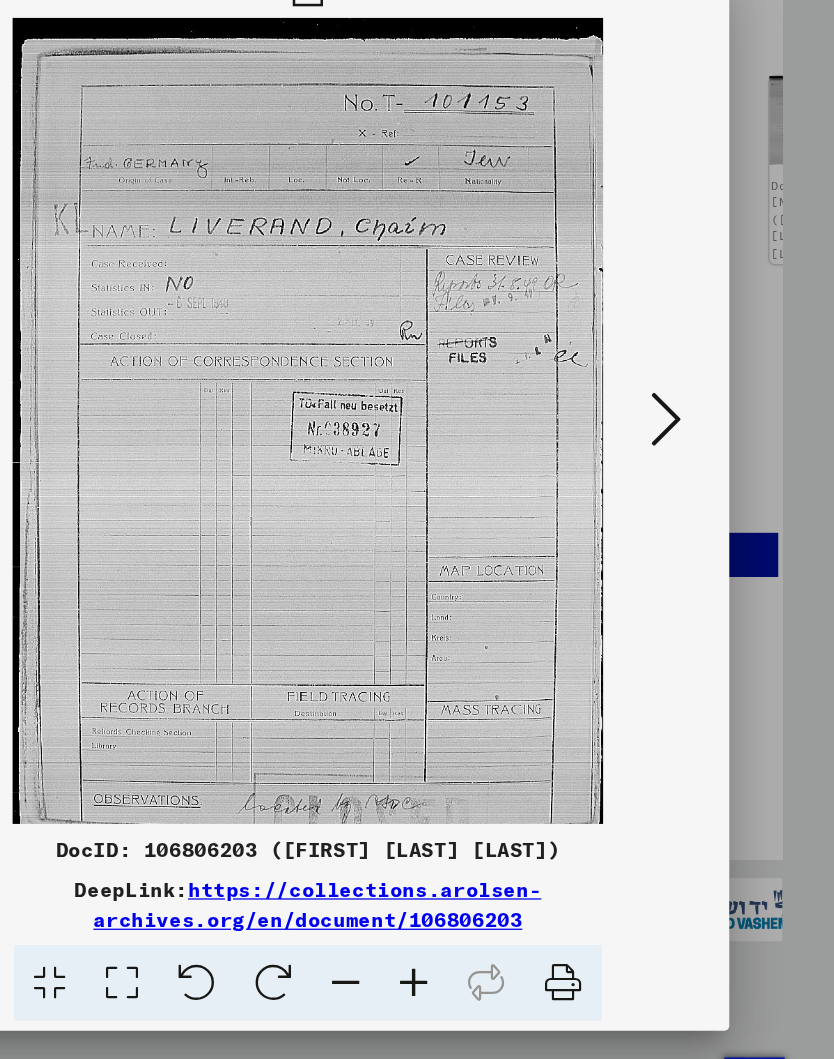click at bounding box center [701, 466] 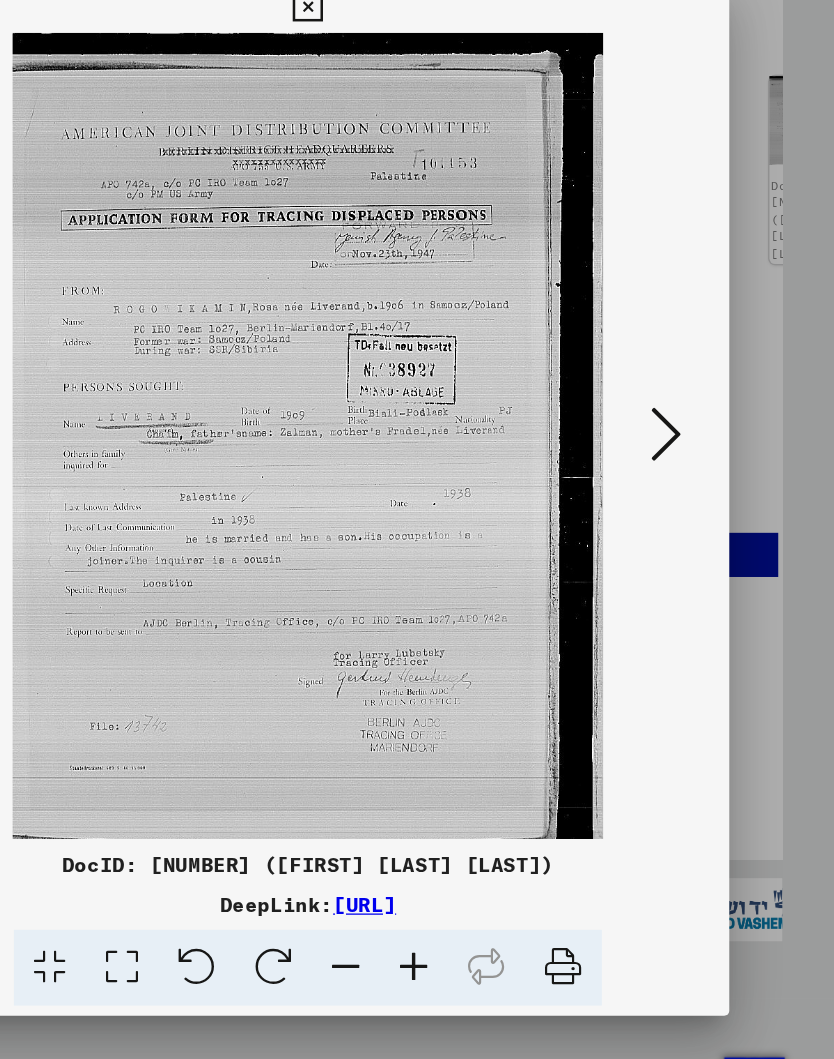 click at bounding box center [701, 478] 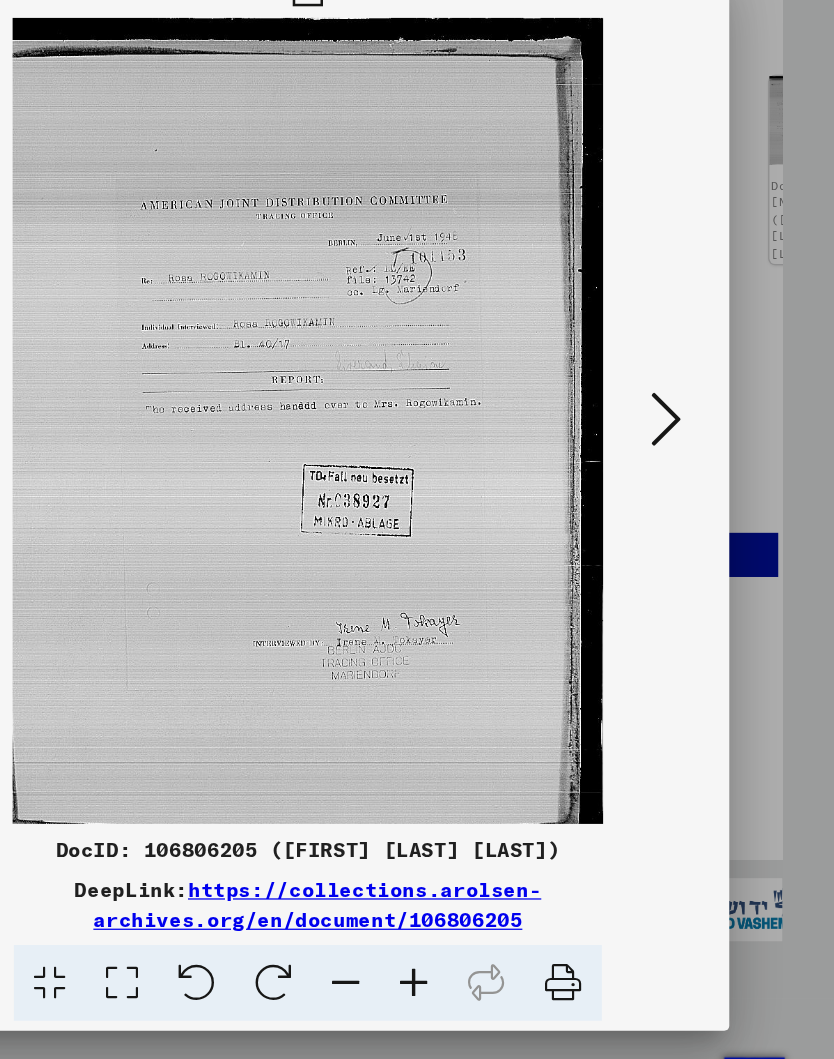 click at bounding box center (701, 466) 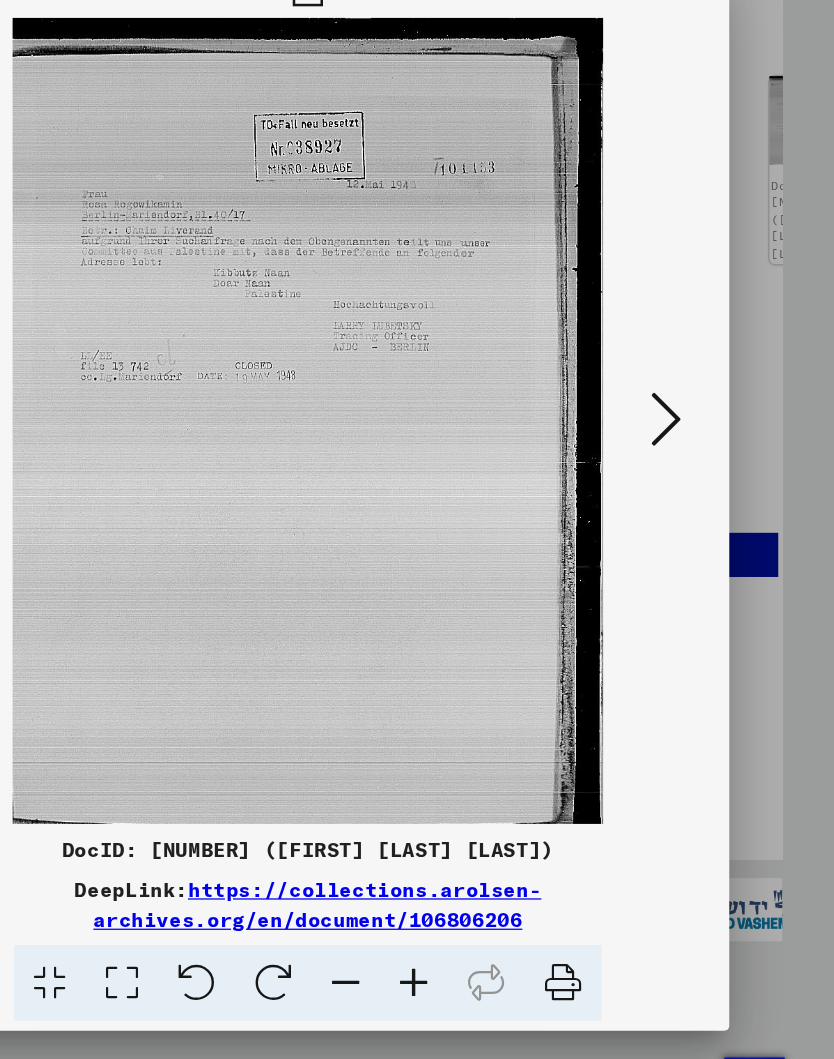 click at bounding box center (701, 466) 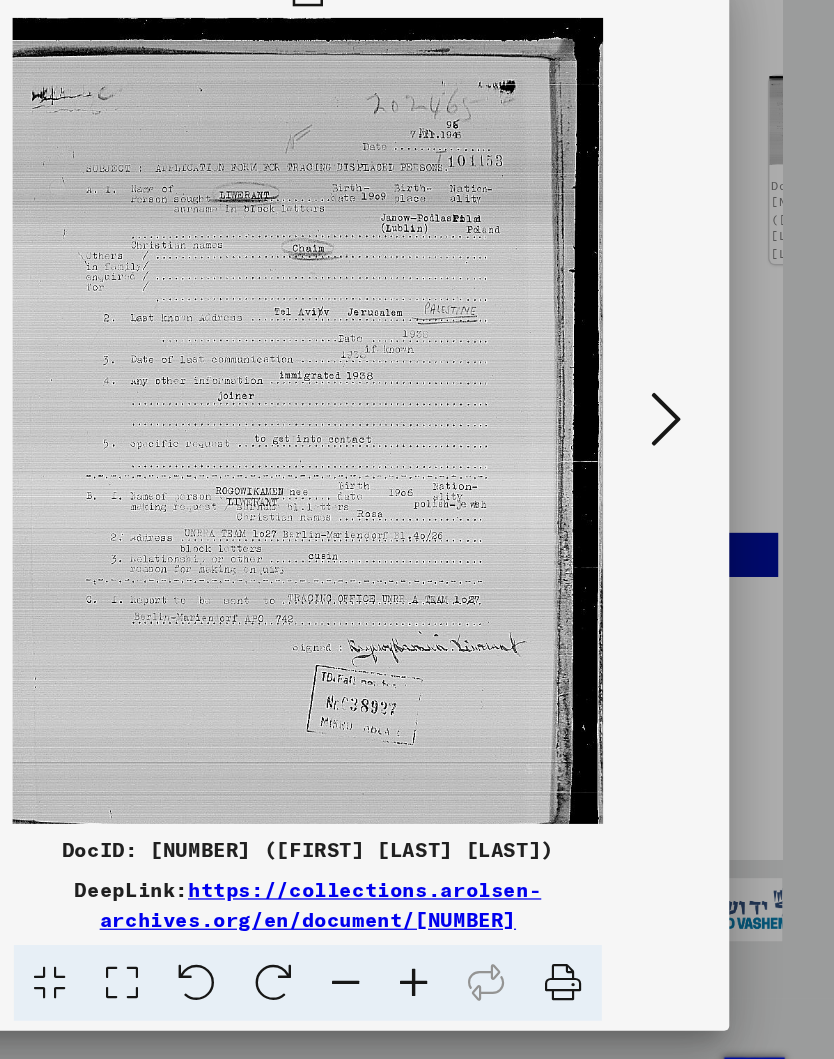 click at bounding box center (701, 466) 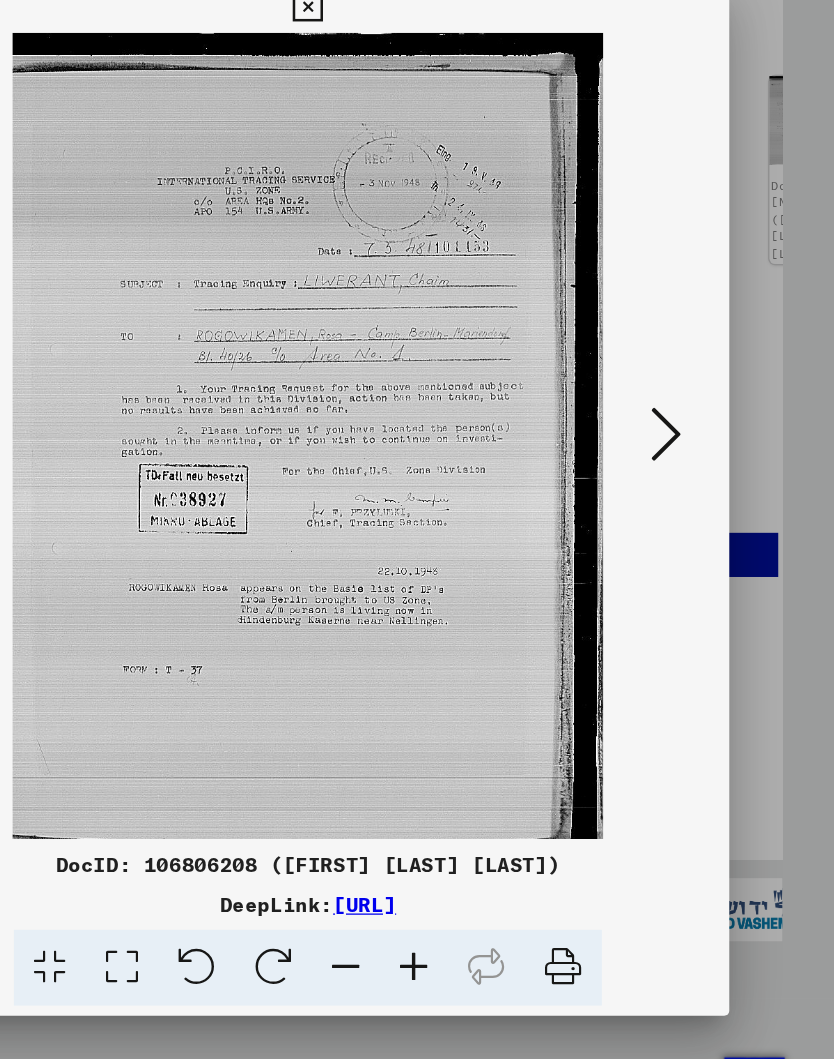 click at bounding box center [701, 478] 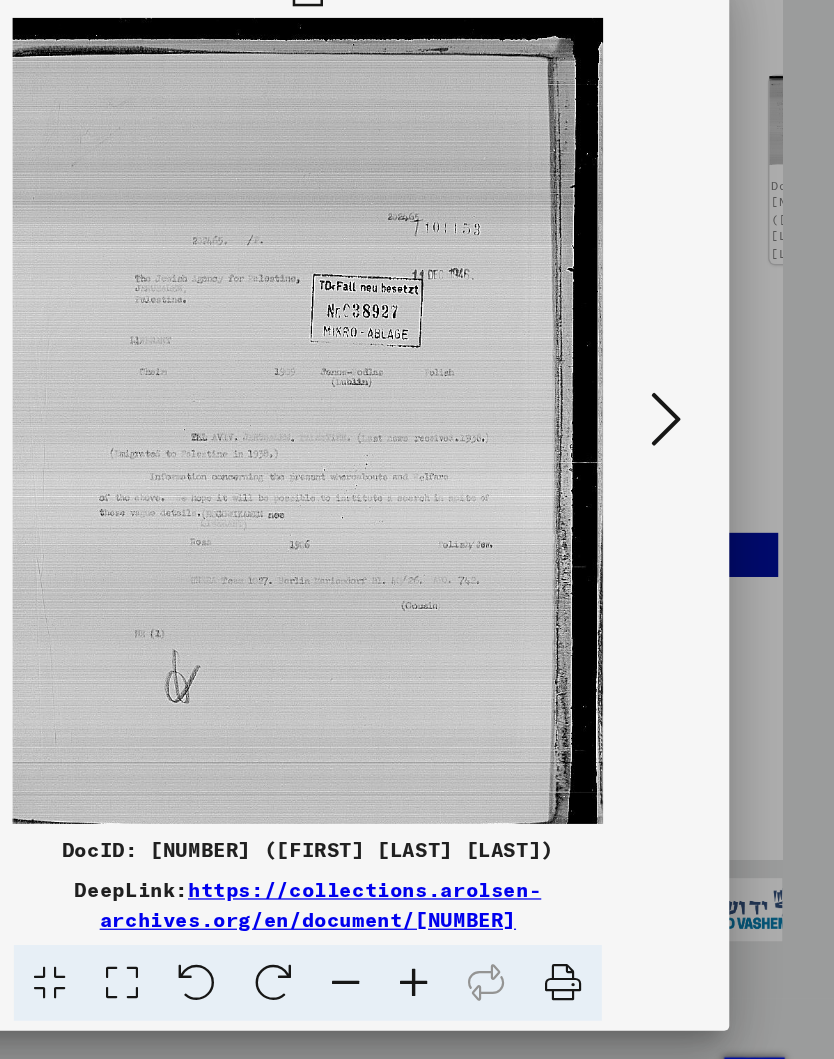click at bounding box center [701, 466] 